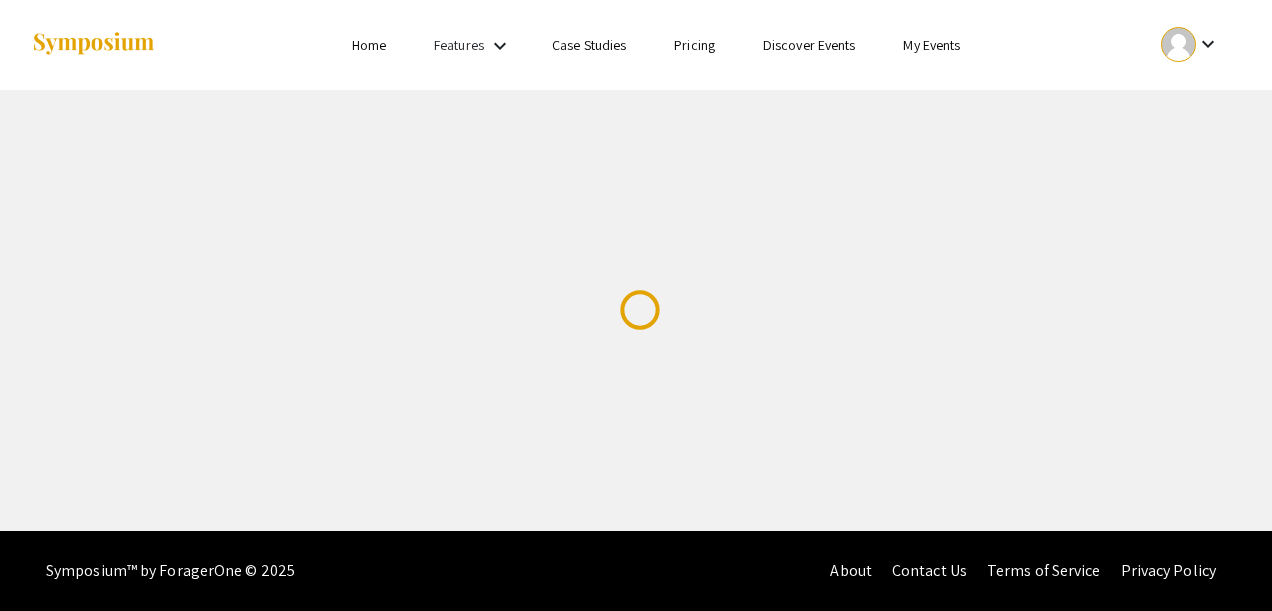 scroll, scrollTop: 0, scrollLeft: 0, axis: both 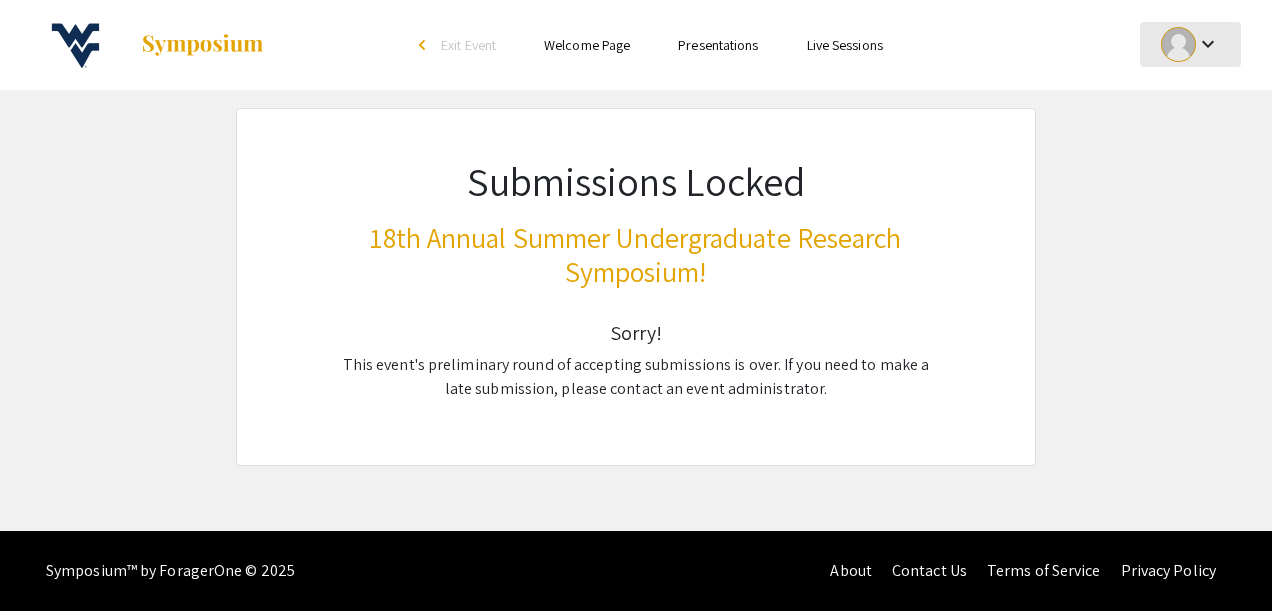 click on "keyboard_arrow_down" at bounding box center (1190, 44) 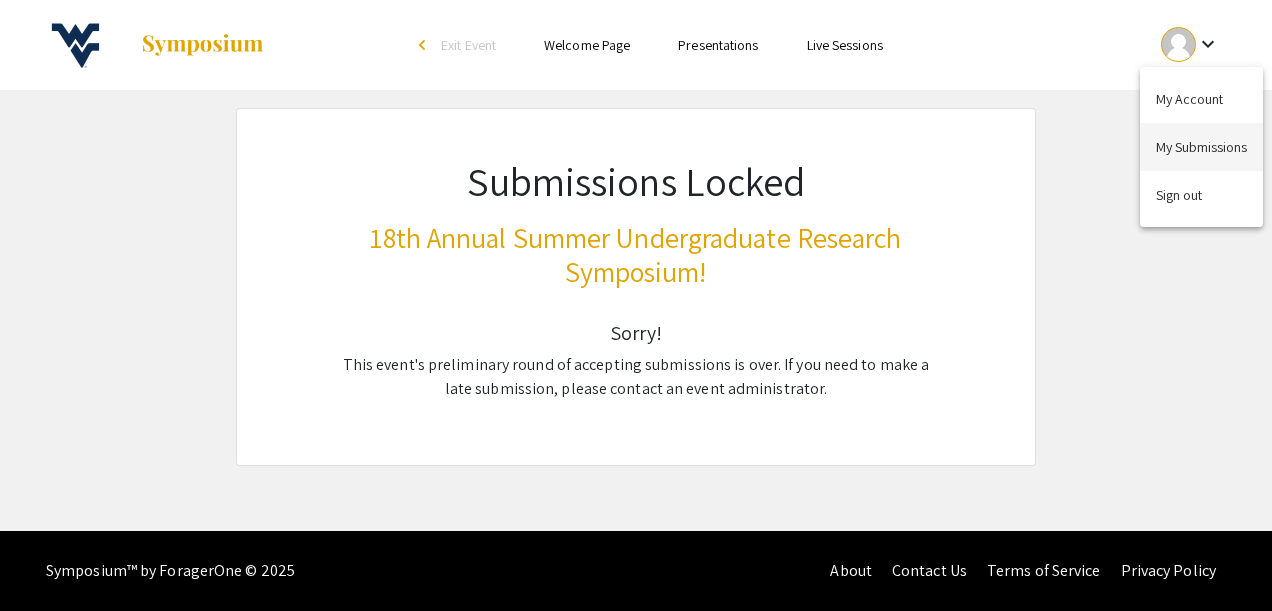 click on "My Submissions" at bounding box center [1201, 147] 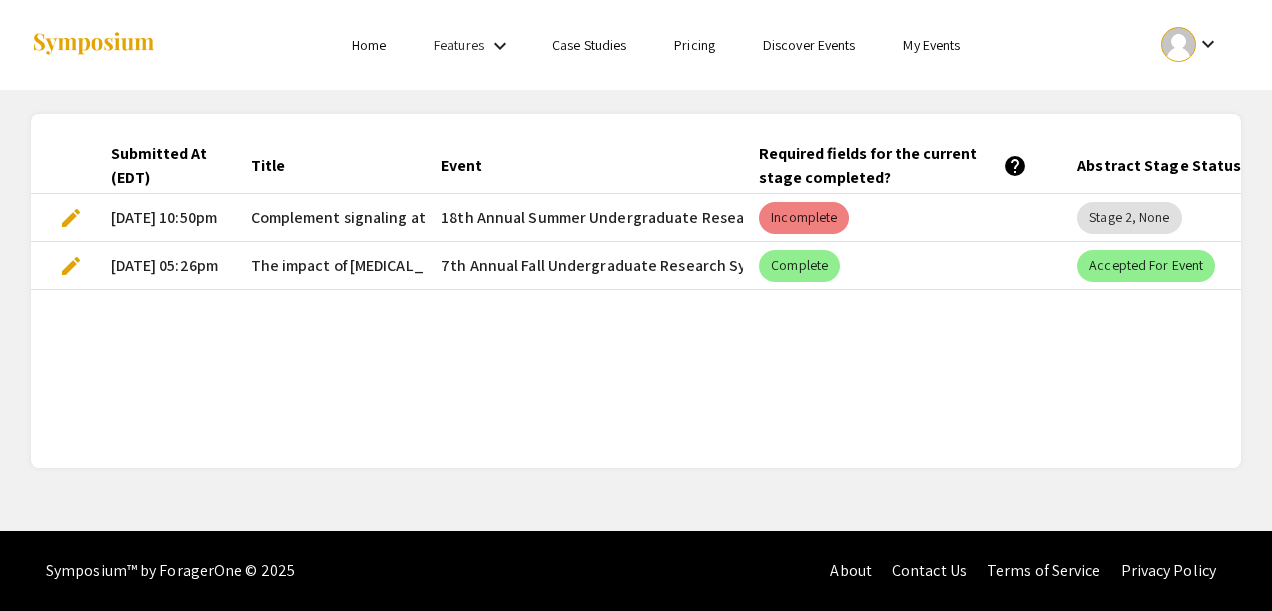 click on "edit" at bounding box center [71, 218] 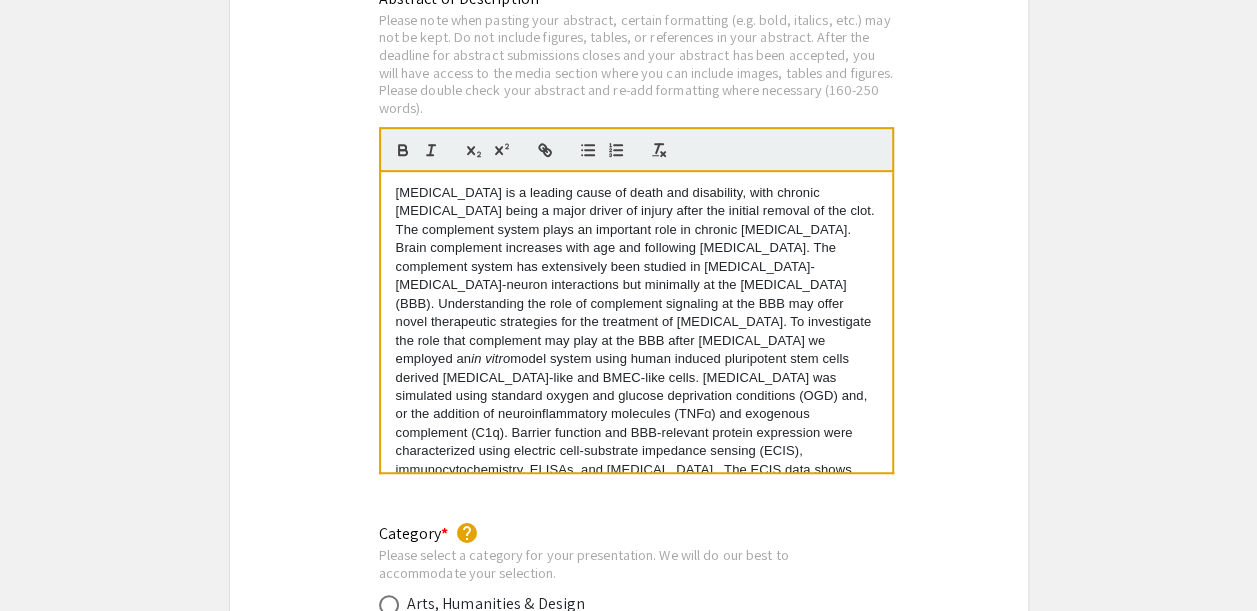 scroll, scrollTop: 4266, scrollLeft: 0, axis: vertical 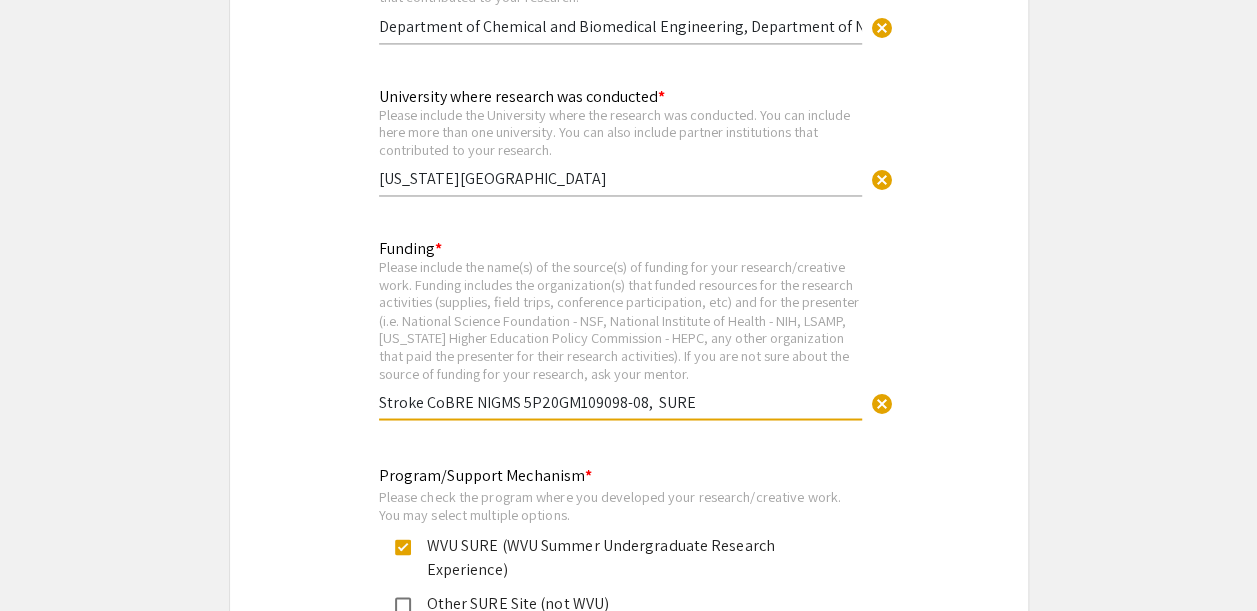 click on "Stroke CoBRE NIGMS 5P20GM109098-08,  SURE" at bounding box center (620, 401) 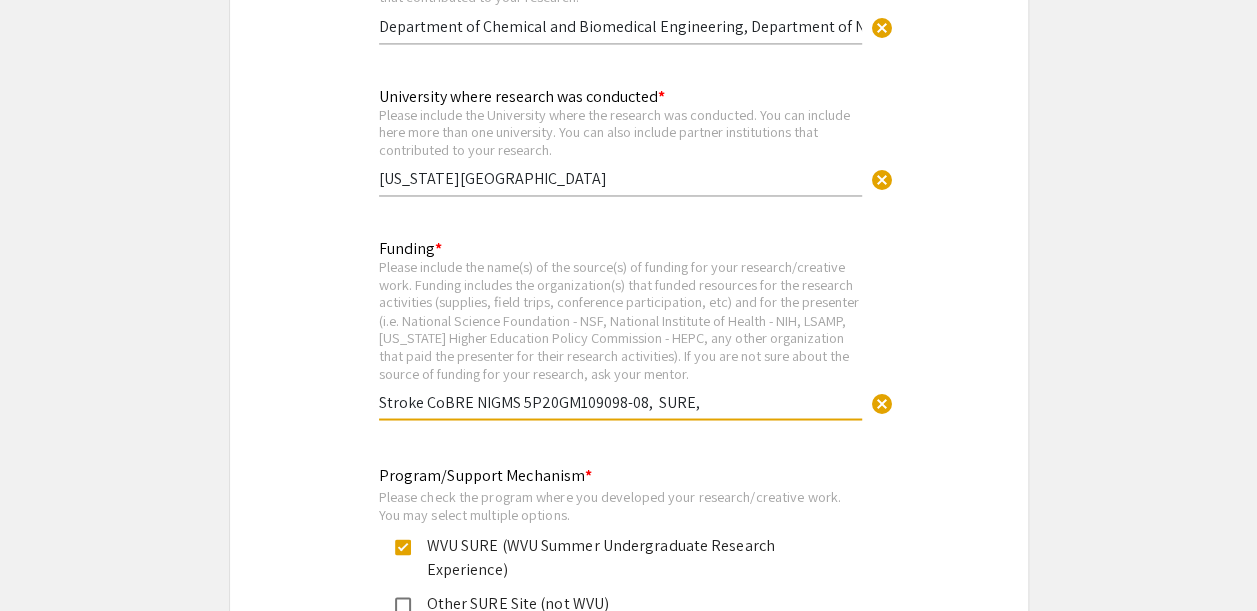 paste on "IH T32 Stroke ADRD T32-AG052375" 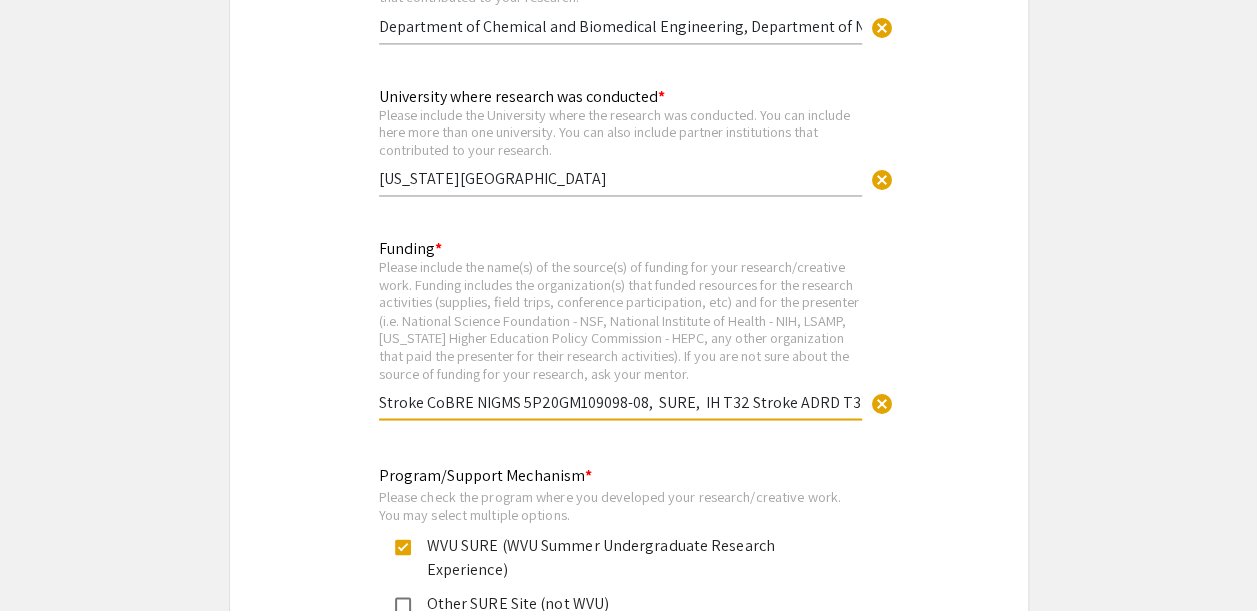 scroll, scrollTop: 0, scrollLeft: 62, axis: horizontal 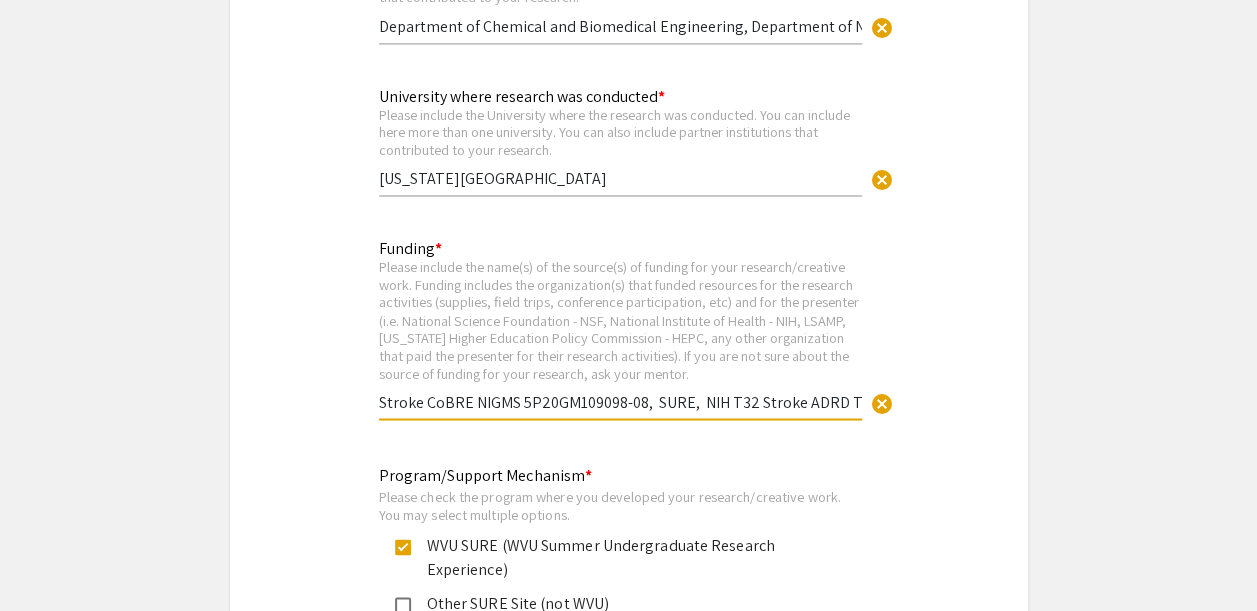 click on "Stroke CoBRE NIGMS 5P20GM109098-08,  SURE,  NIH T32 Stroke ADRD T32-AG052375" at bounding box center [620, 401] 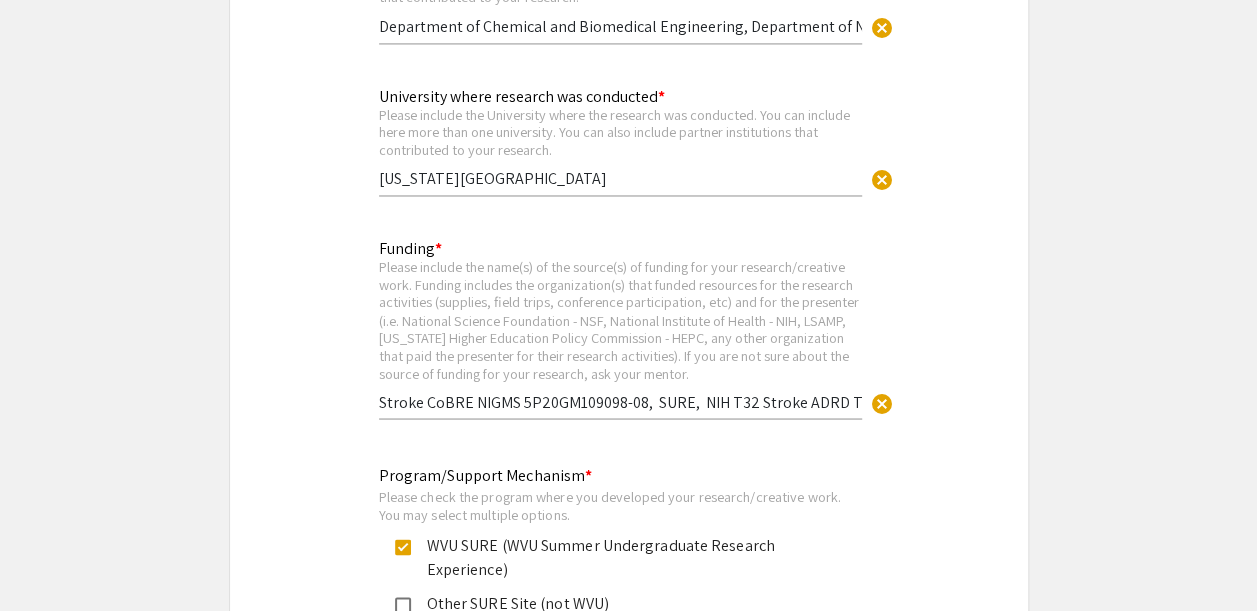 click on "Stroke CoBRE NIGMS 5P20GM109098-08,  SURE,  NIH T32 Stroke ADRD T32-AG052375" at bounding box center [620, 401] 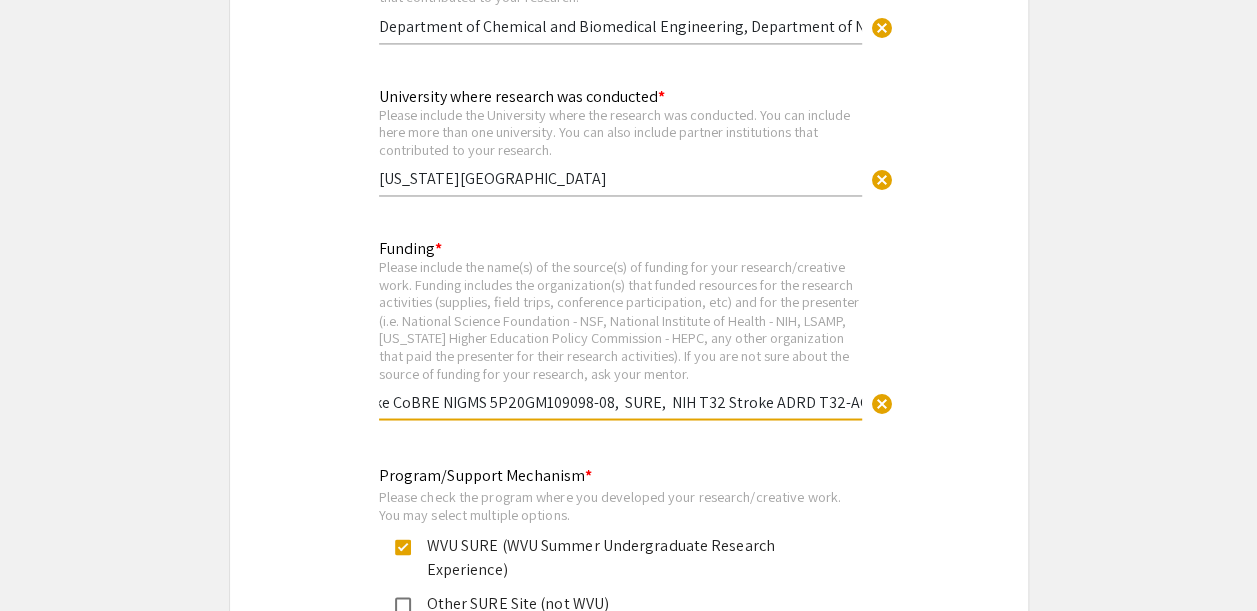 scroll, scrollTop: 0, scrollLeft: 72, axis: horizontal 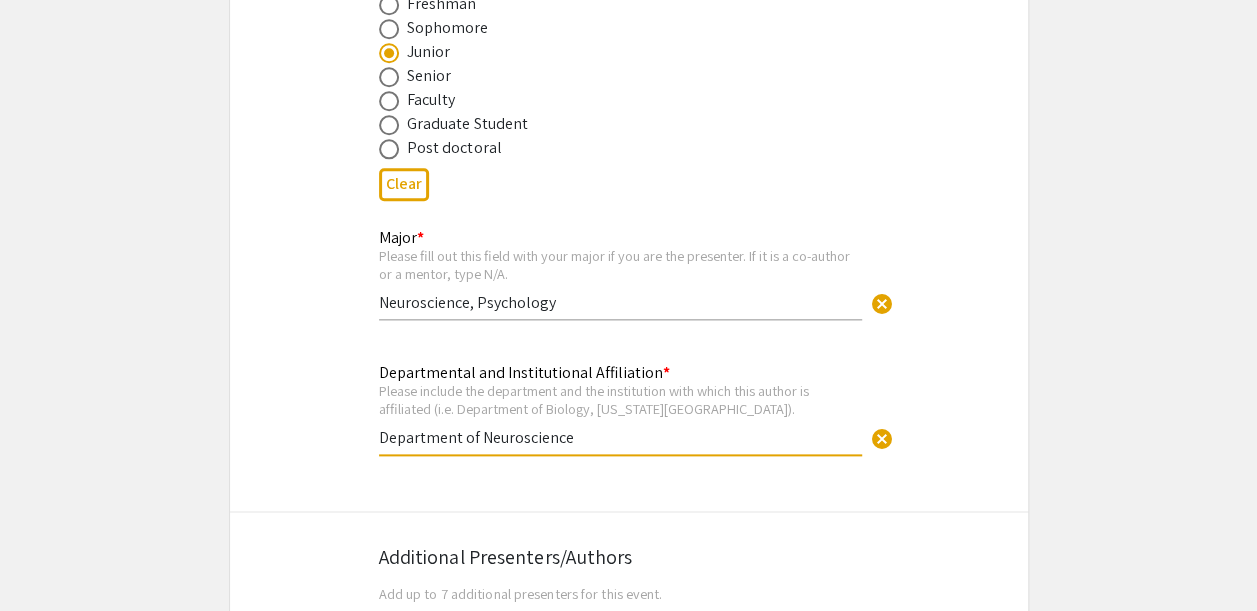 click on "Department of Neuroscience" at bounding box center [620, 437] 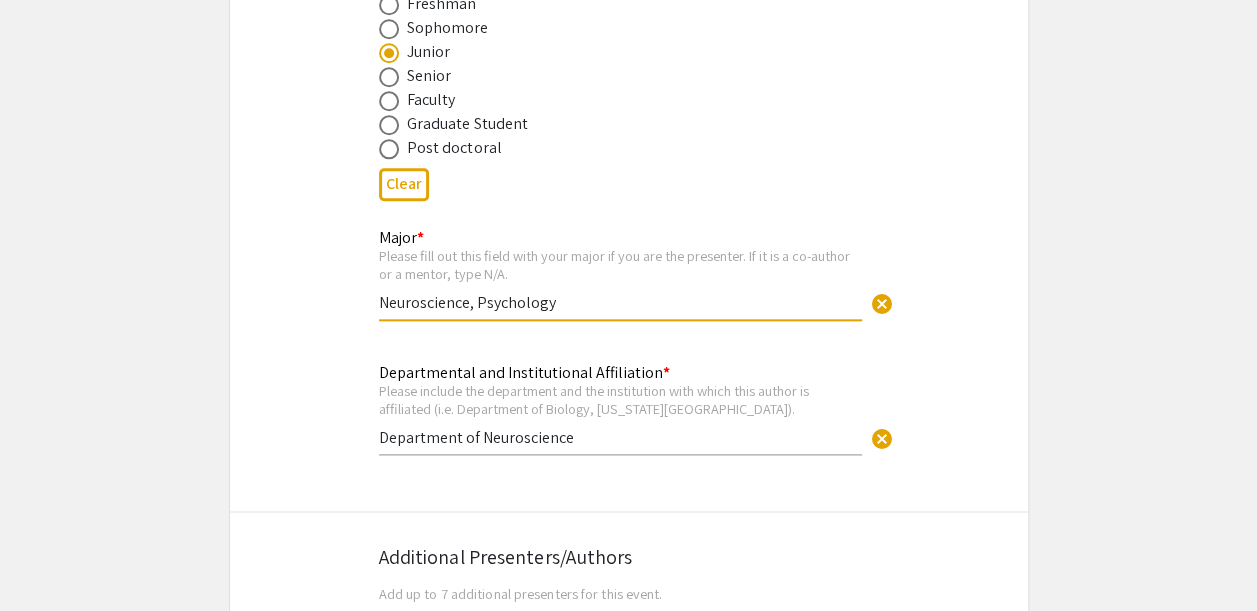 drag, startPoint x: 554, startPoint y: 305, endPoint x: 497, endPoint y: 302, distance: 57.07889 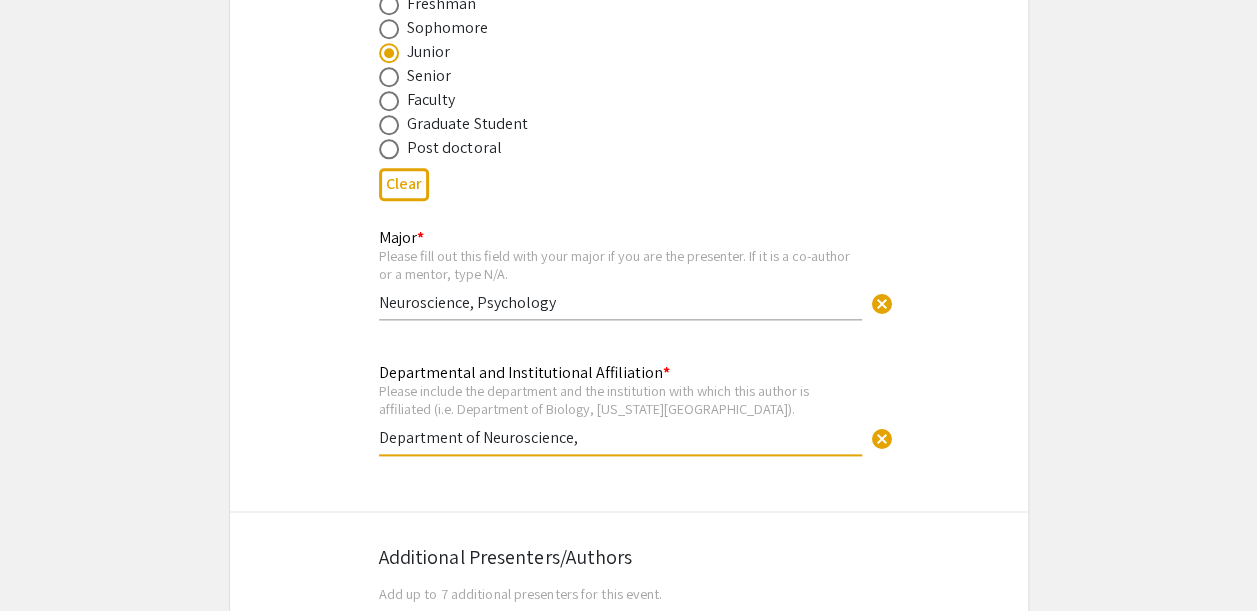 drag, startPoint x: 608, startPoint y: 440, endPoint x: 342, endPoint y: 414, distance: 267.26767 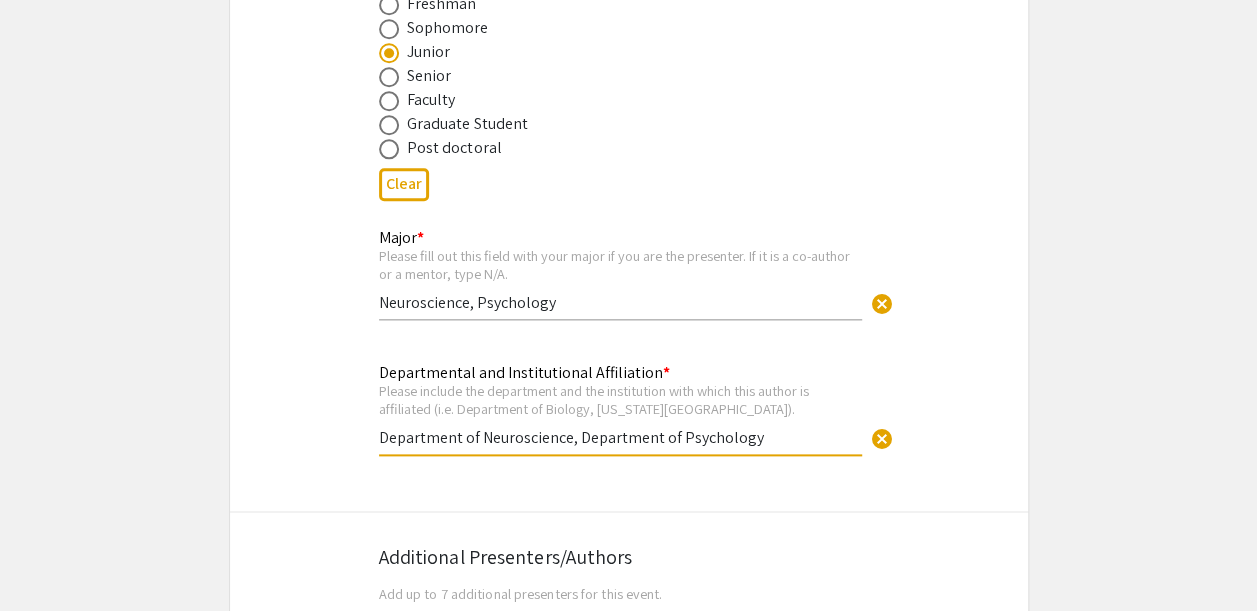 click on "Department of Neuroscience, Department of Psychology" at bounding box center [620, 437] 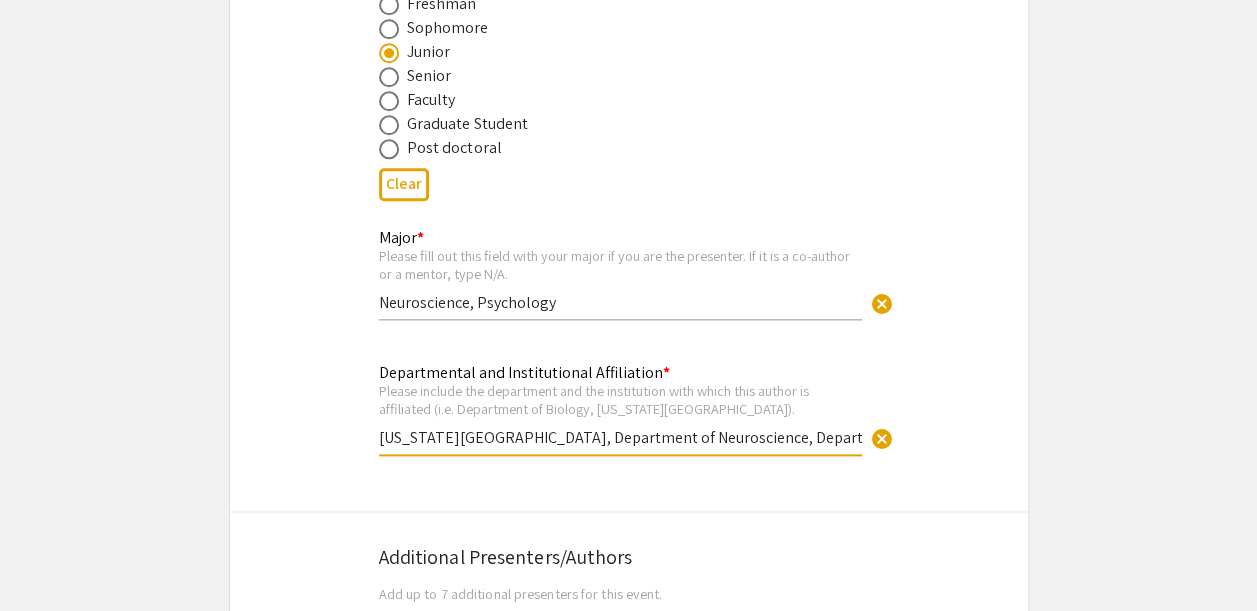 click on "[US_STATE][GEOGRAPHIC_DATA], Department of Neuroscience, Department of Psychology" at bounding box center [620, 437] 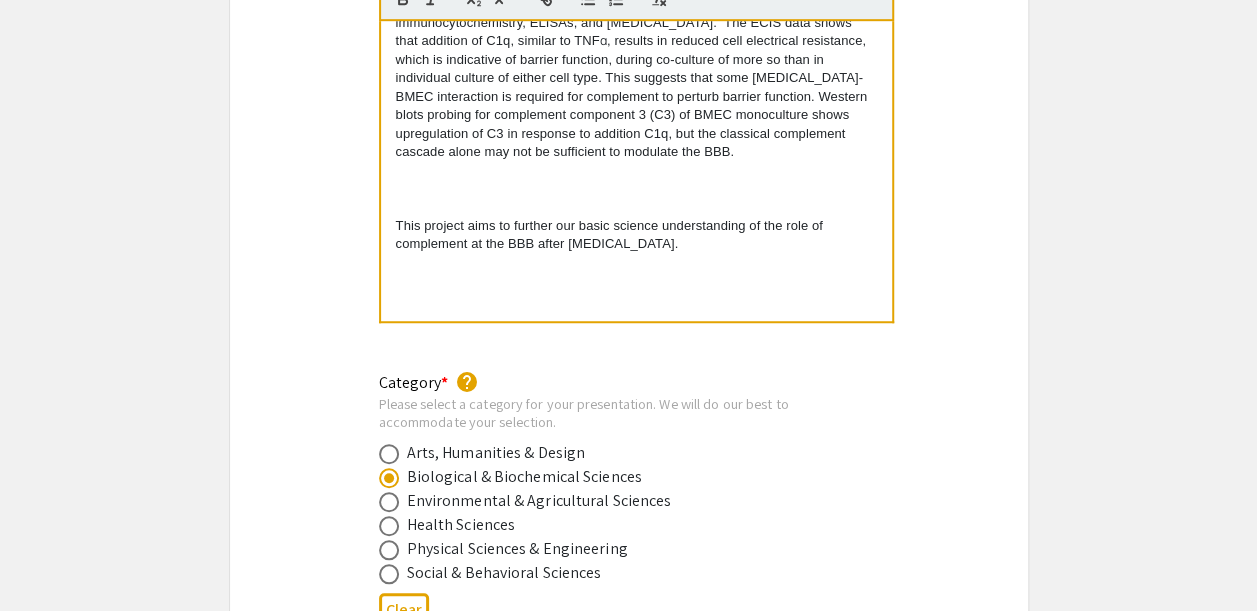 scroll, scrollTop: 4370, scrollLeft: 0, axis: vertical 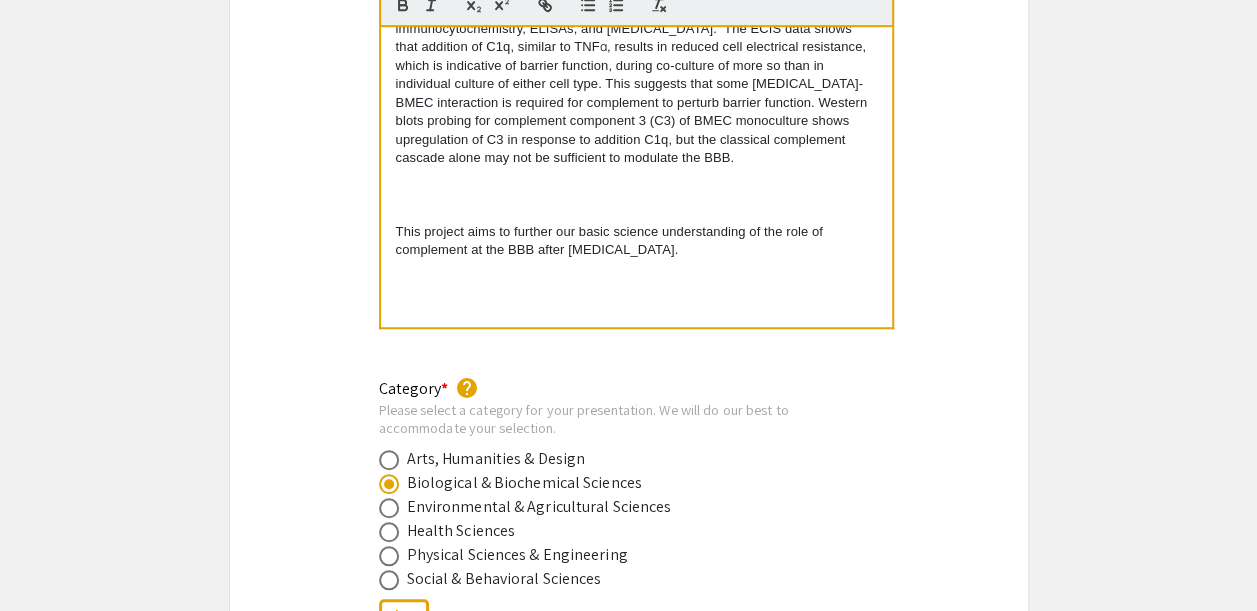 type on "[US_STATE][GEOGRAPHIC_DATA], Department of Neuroscience, Department of Psychology" 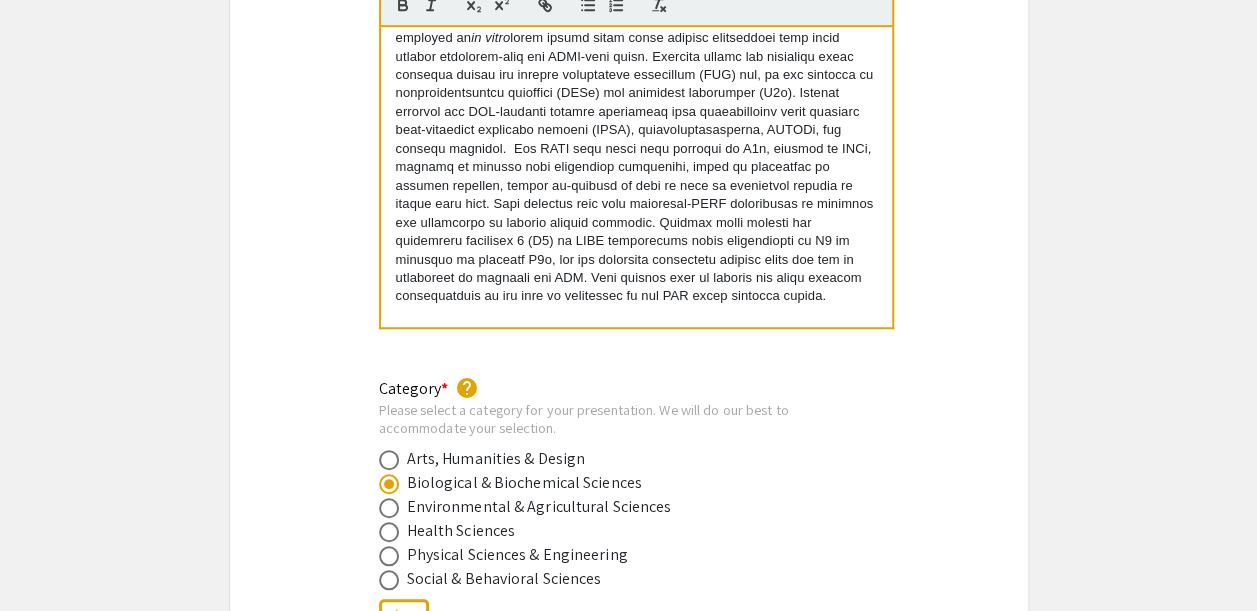 scroll, scrollTop: 240, scrollLeft: 0, axis: vertical 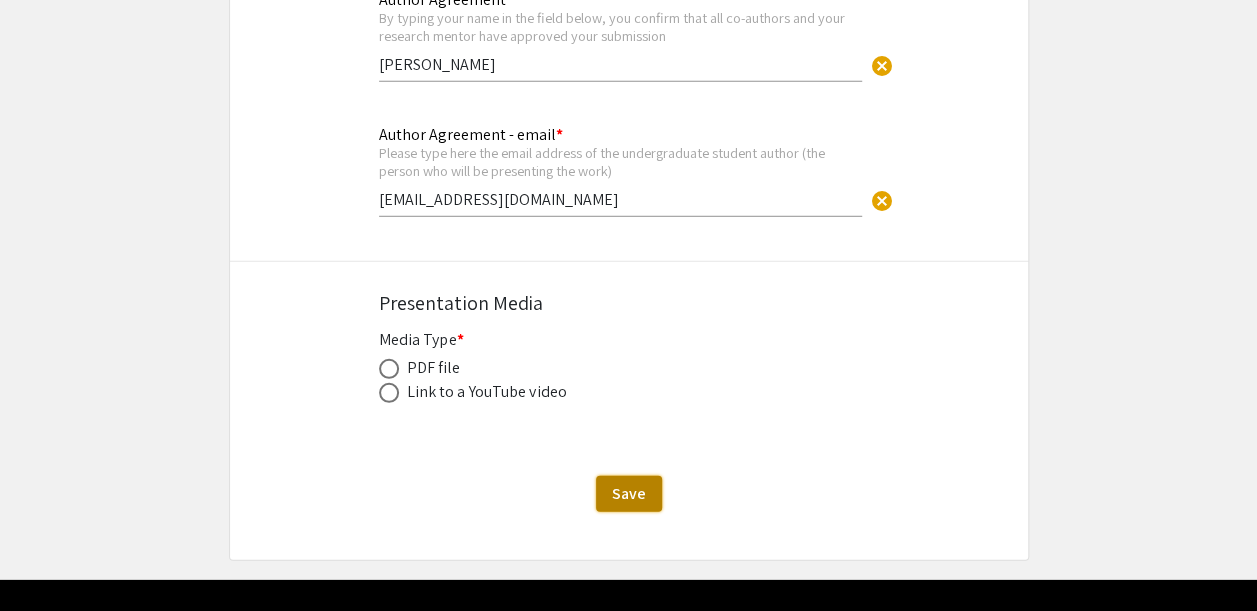 click on "Save" 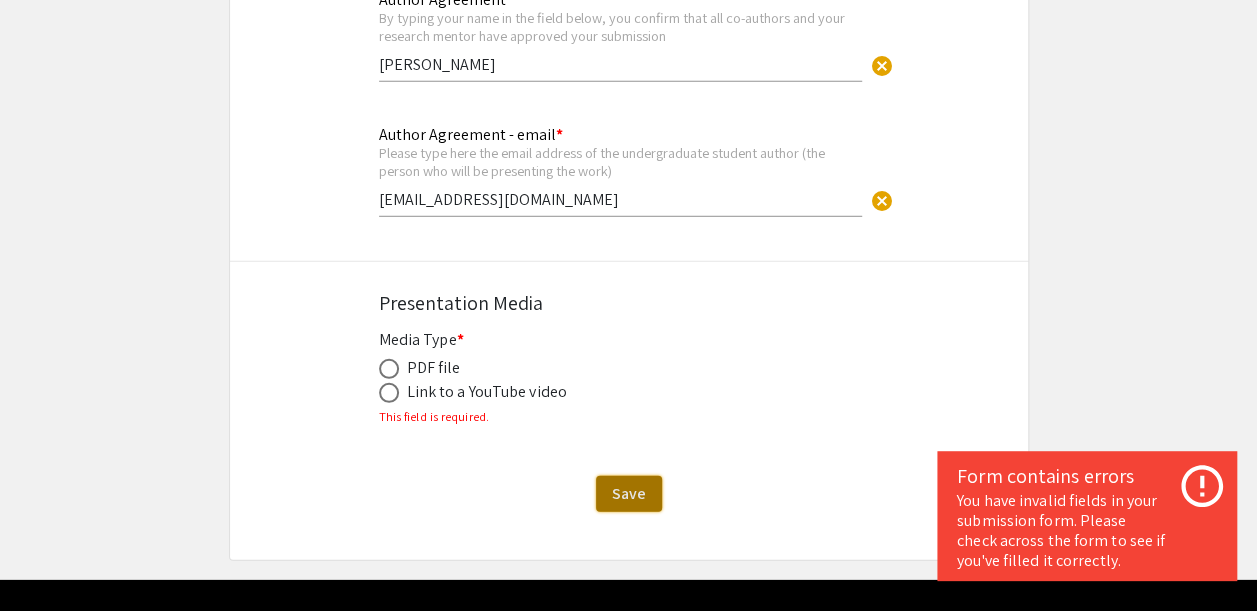 scroll, scrollTop: 6529, scrollLeft: 0, axis: vertical 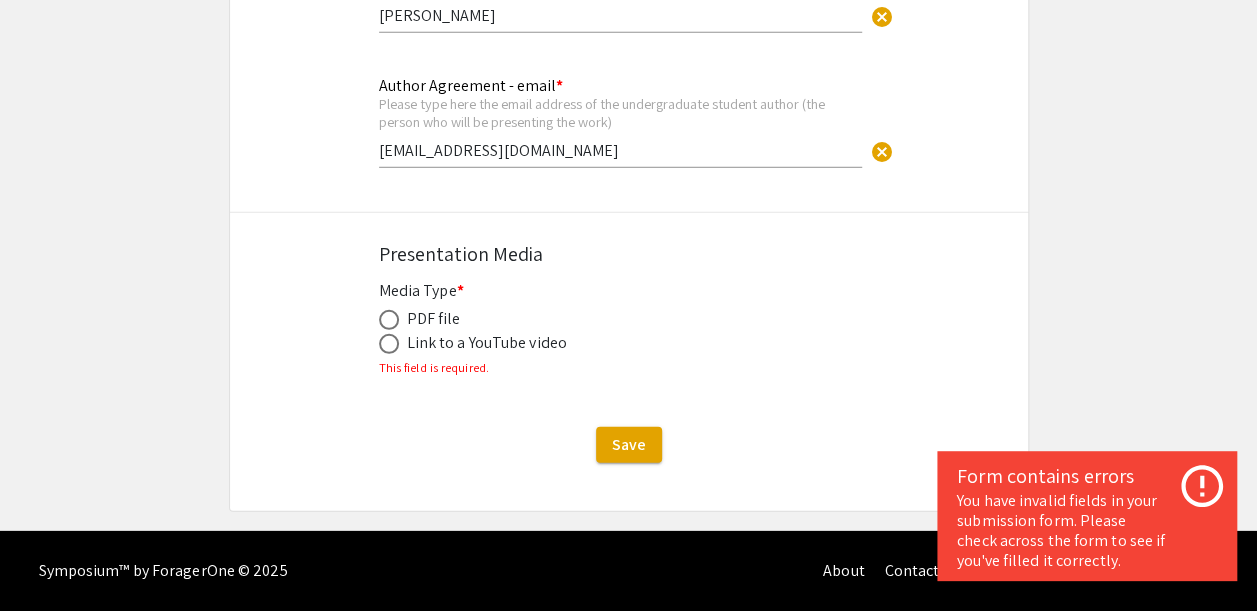 click at bounding box center (389, 320) 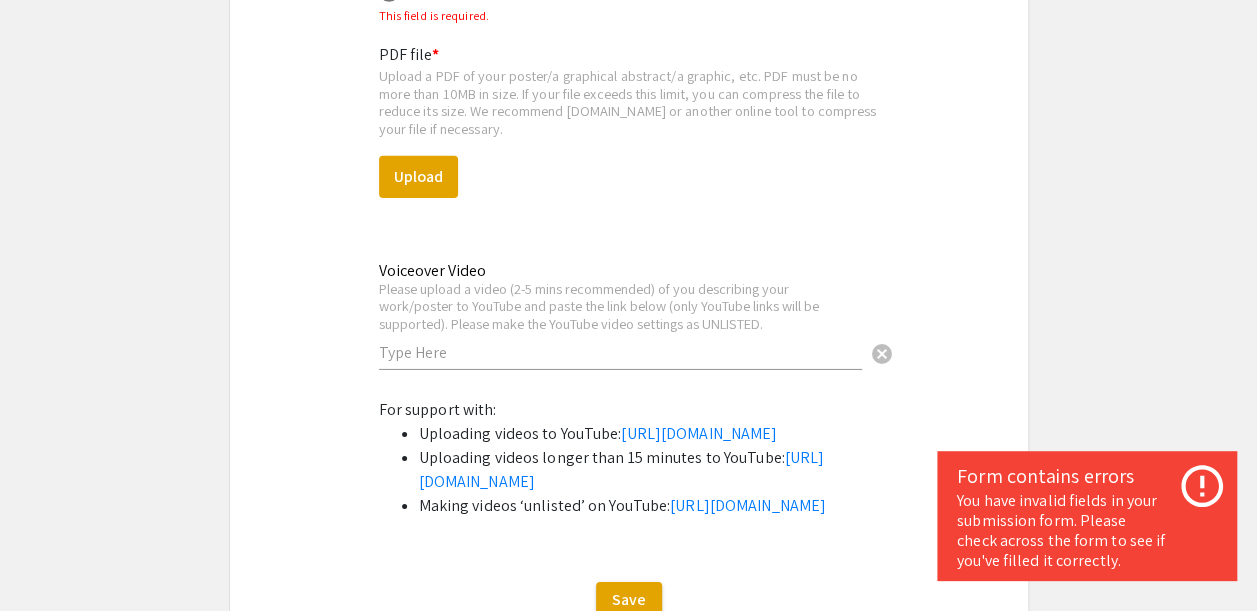 scroll, scrollTop: 7156, scrollLeft: 0, axis: vertical 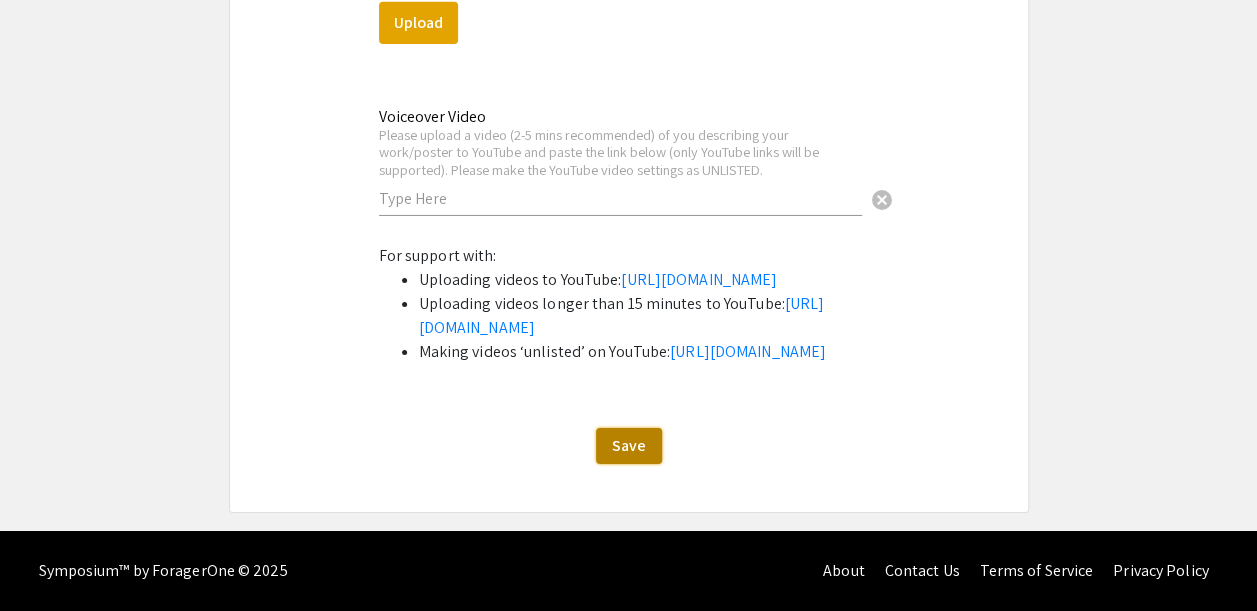 click on "Save" 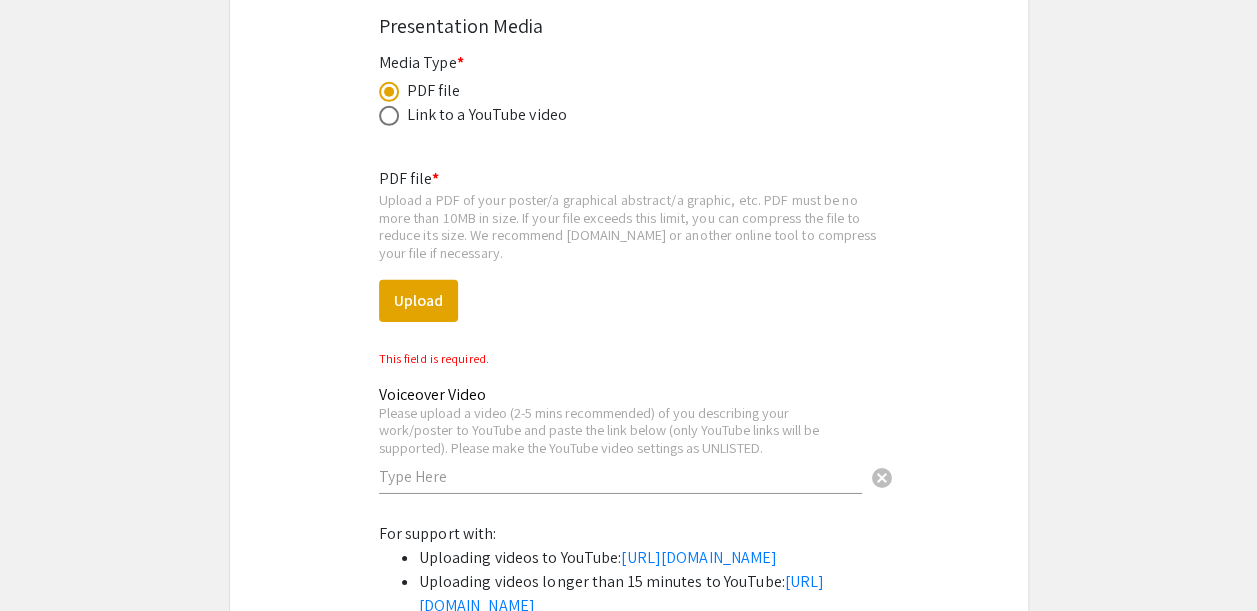 scroll, scrollTop: 6584, scrollLeft: 0, axis: vertical 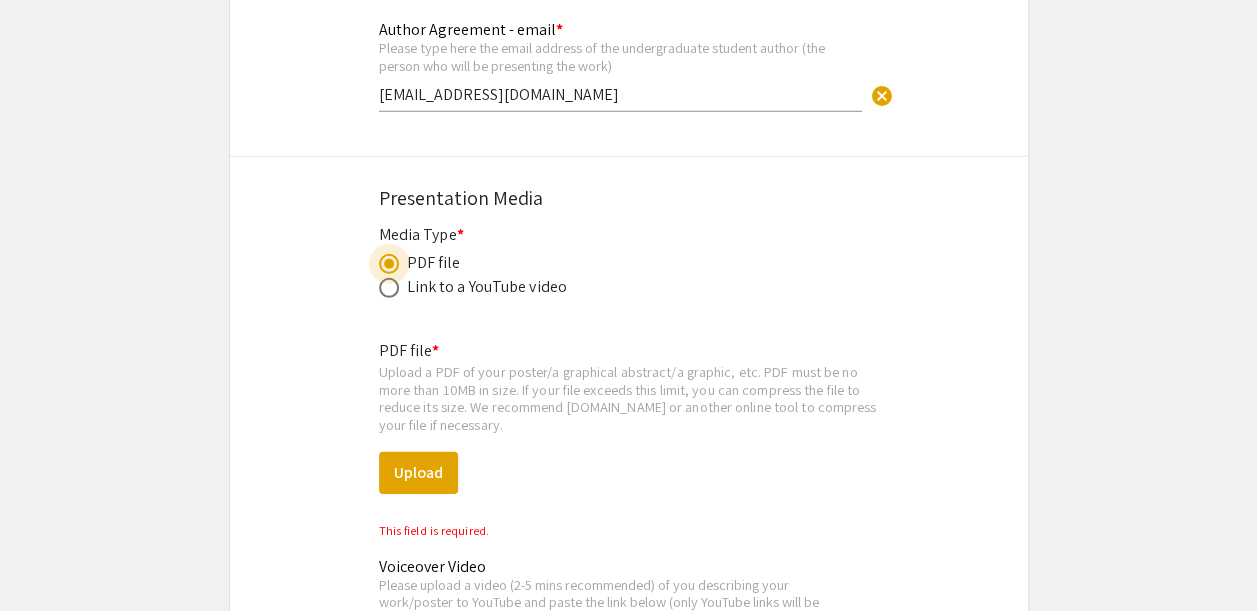 click at bounding box center (389, 264) 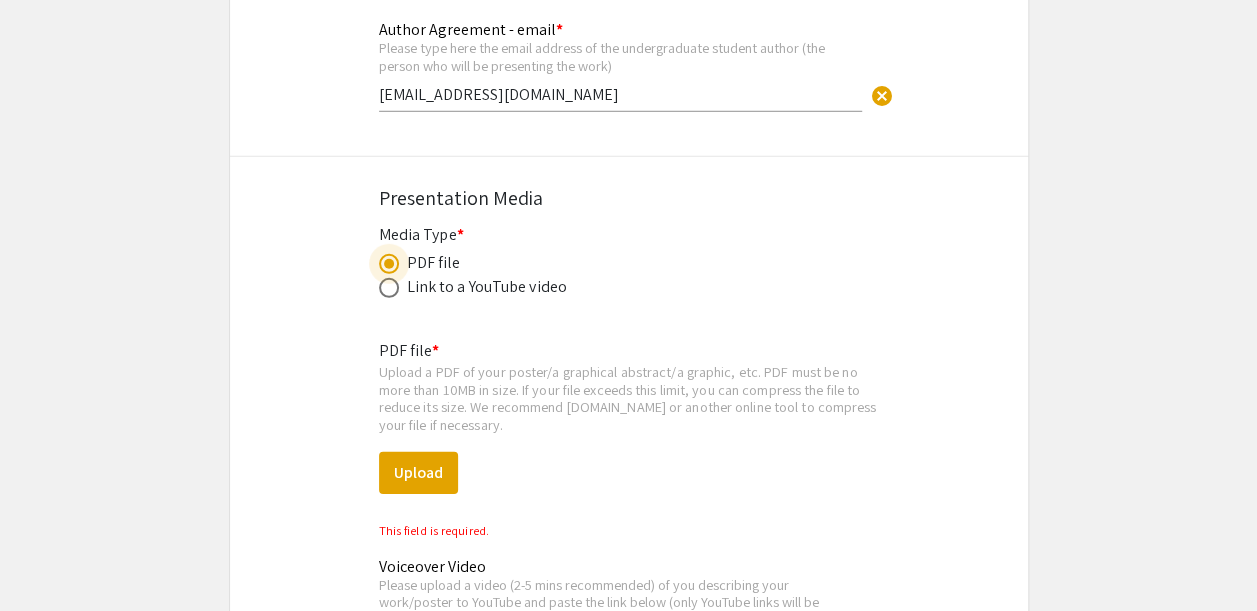 click on "Symposium Presentation Submission 18th Annual Summer Undergraduate Research Symposium!  Before you start filling out this form, review the instructions at  <[URL][DOMAIN_NAME]>.  Submit one form per presentation. In the “Presenters/Authors Information” section of this form, FIRST include the name, email, and information of the person who will be actually presenting the work. This is the person to whom all communication from the symposium organizers will be directed. As you add presenters/authors 2, 3, 4, and so on, subsequent blocks will show up for you to include the name and information of co-author(s) and mentor(s).   Presenters/Authors Information  First Name * [PERSON_NAME] cancel This field is required. Last Name * [PERSON_NAME] cancel This field is required. Email * Make sure the email is typed correctly as the organizers will use this email to contact the presenter. [EMAIL_ADDRESS][DOMAIN_NAME] cancel This field is required. Level/Classification *   Freshman   Sophomore" 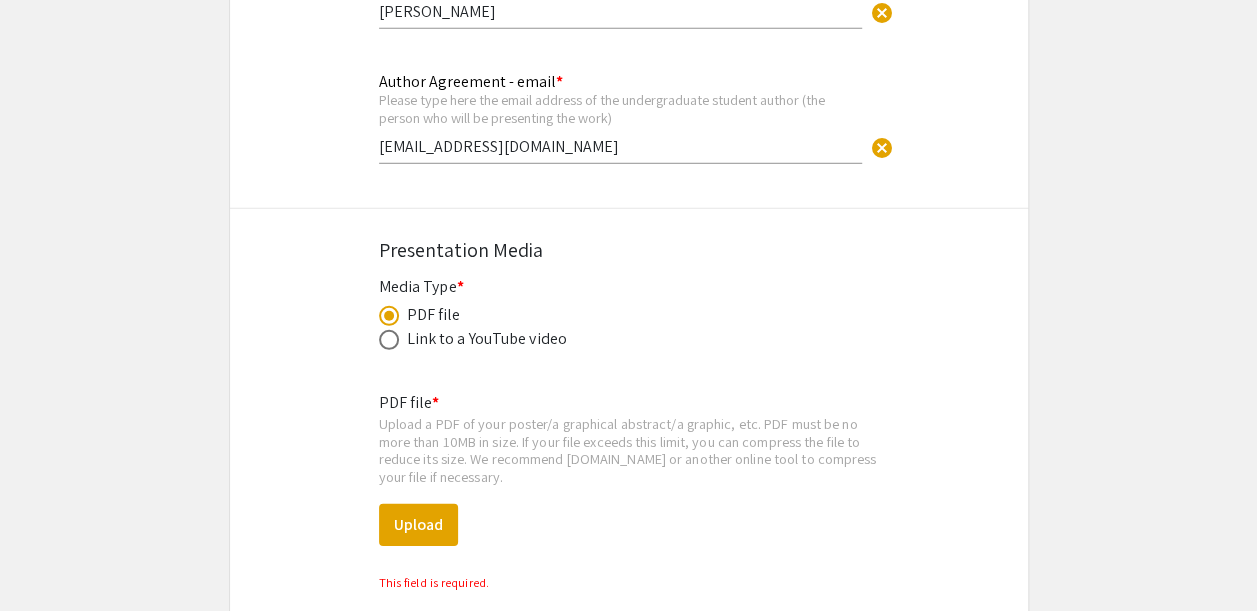 scroll, scrollTop: 6384, scrollLeft: 0, axis: vertical 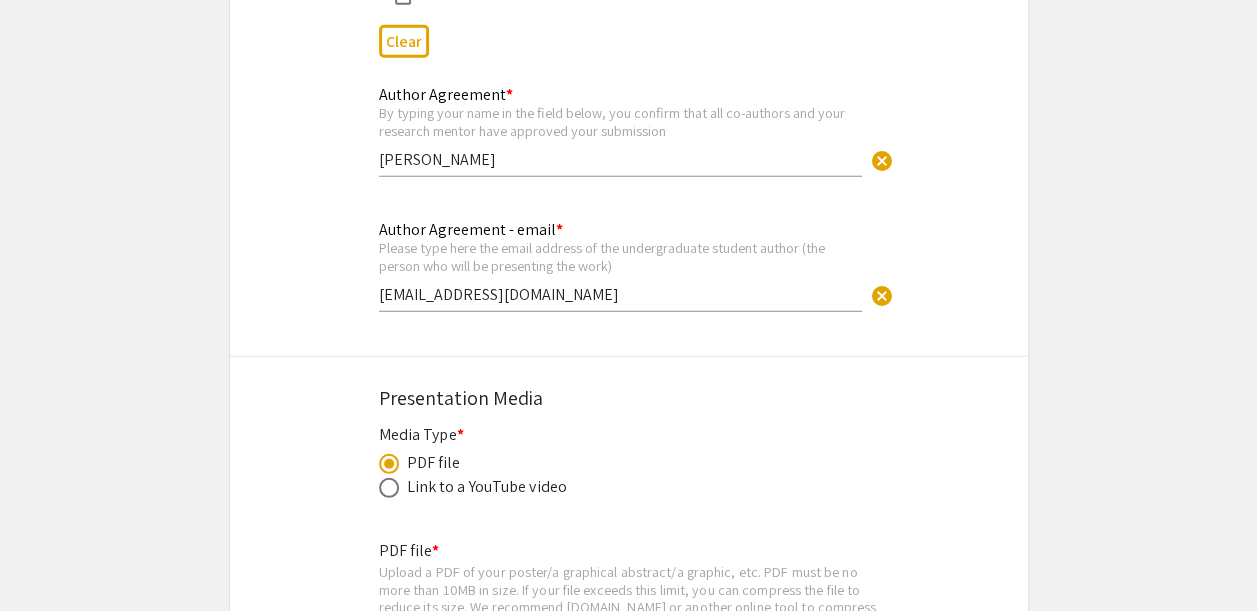 click at bounding box center (389, 464) 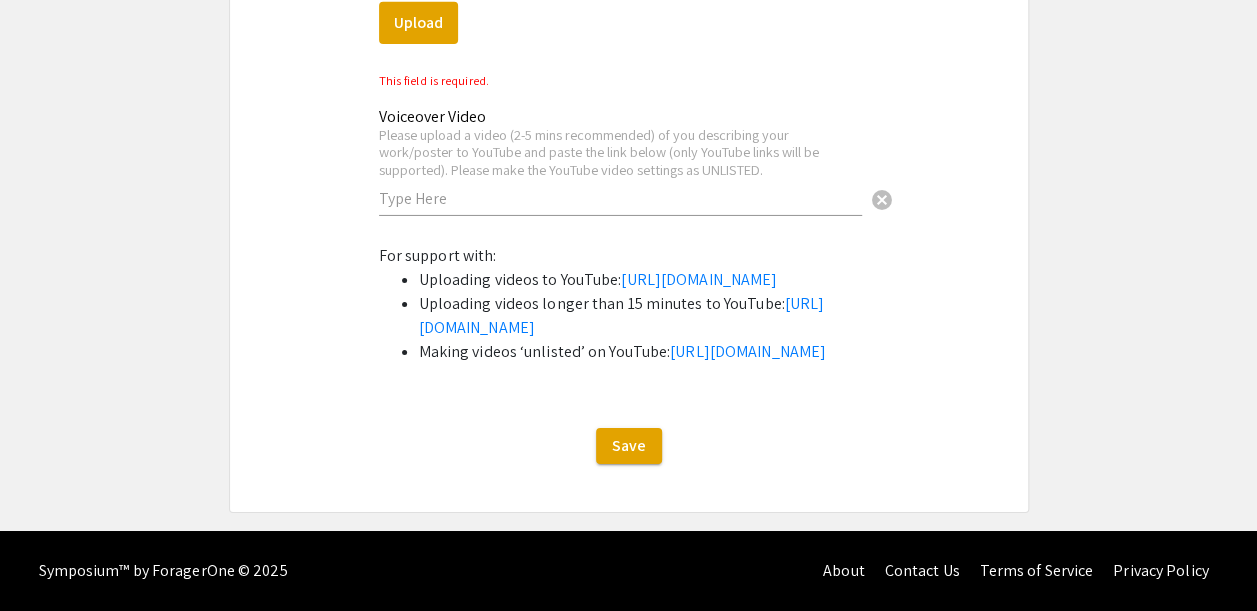 scroll, scrollTop: 7156, scrollLeft: 0, axis: vertical 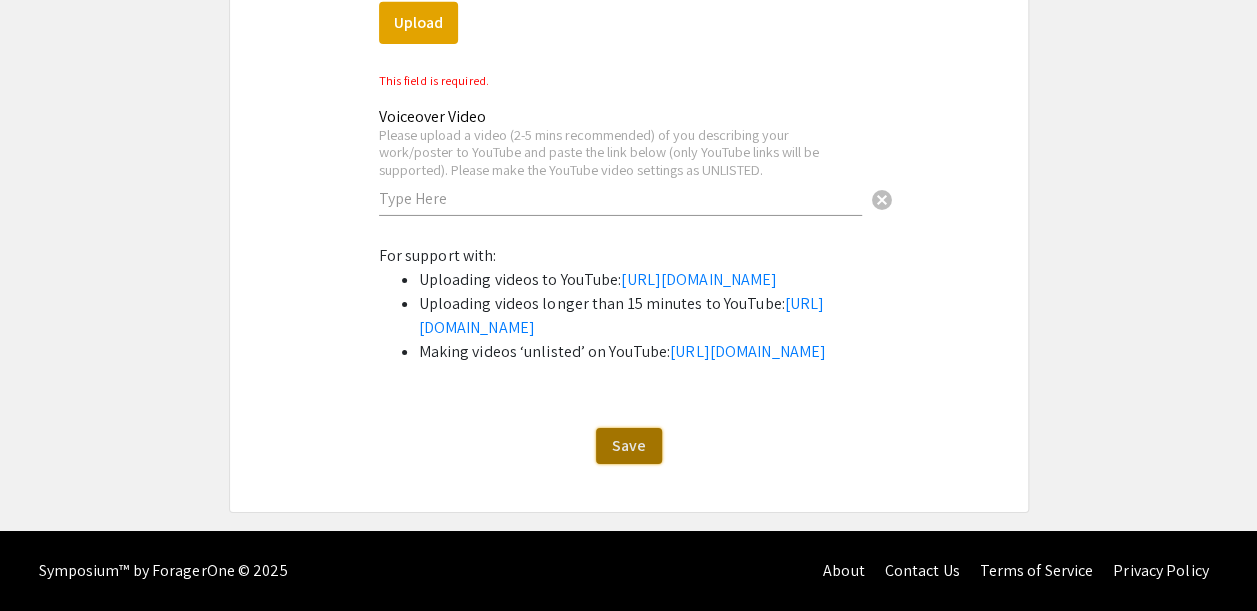 click on "Save" 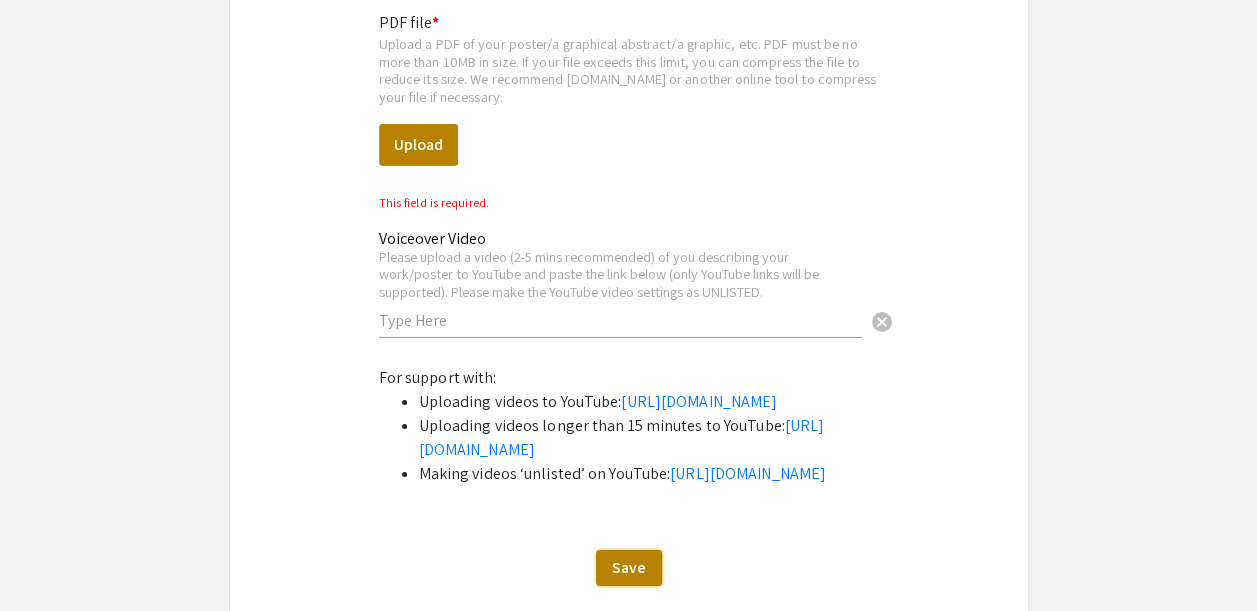 scroll, scrollTop: 6721, scrollLeft: 0, axis: vertical 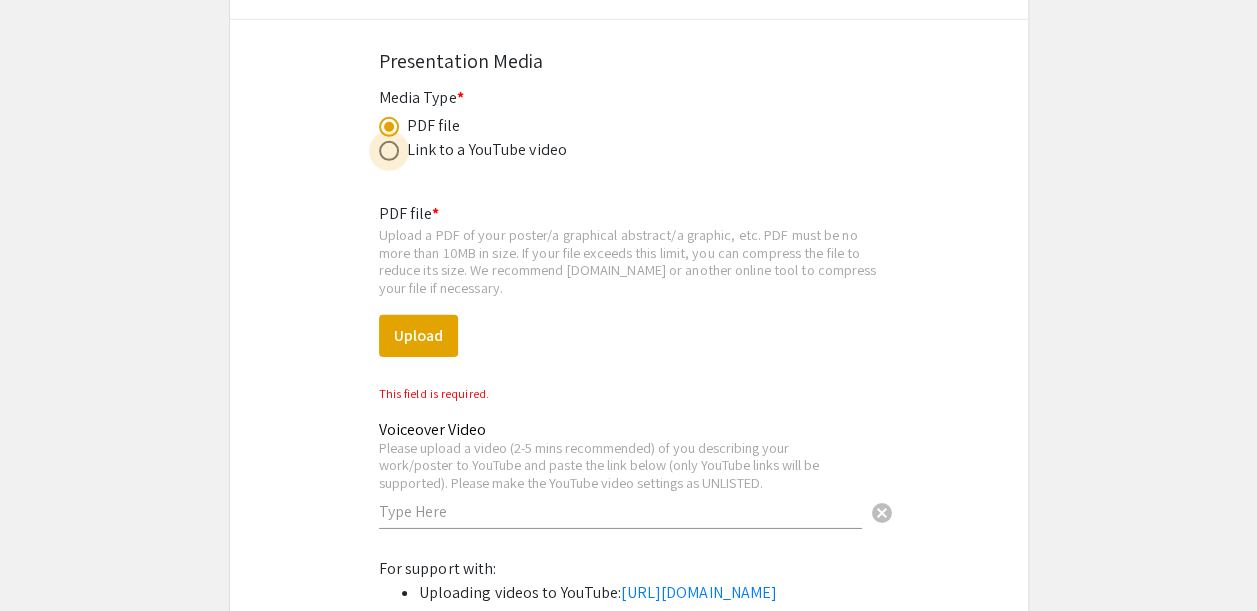 click at bounding box center [389, 151] 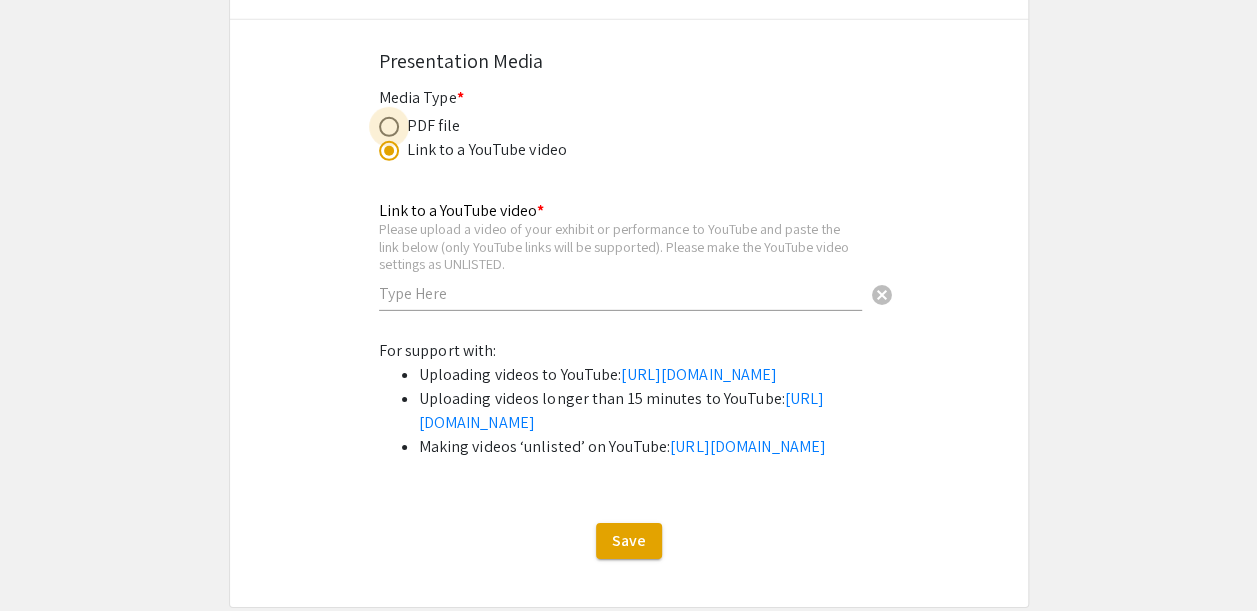 click at bounding box center [389, 127] 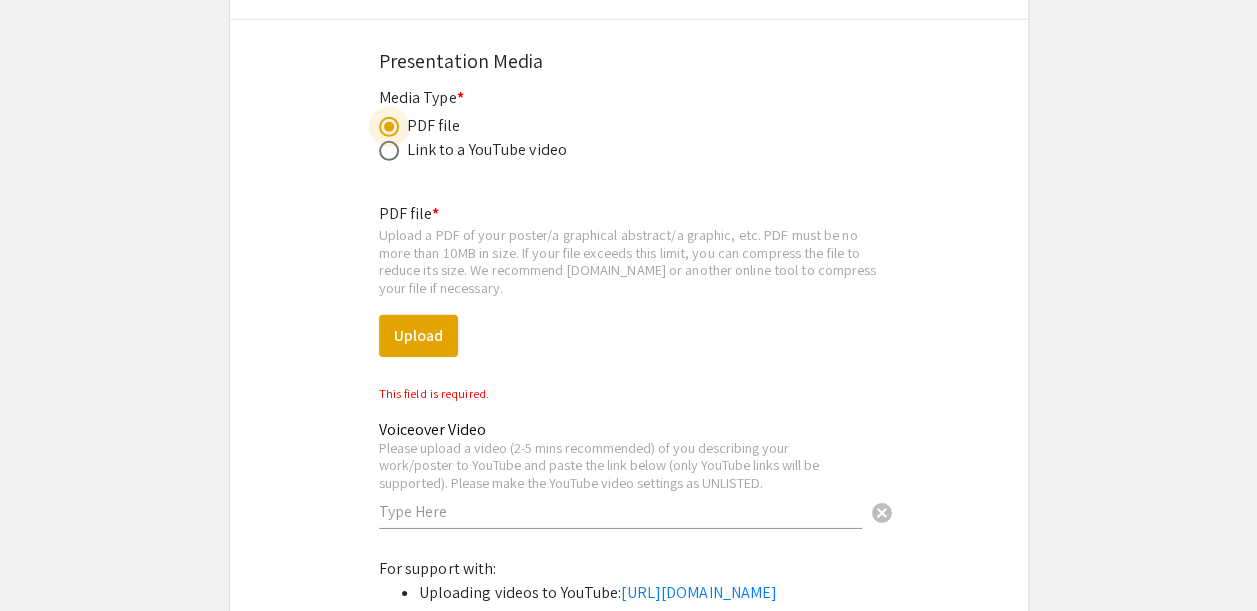 click 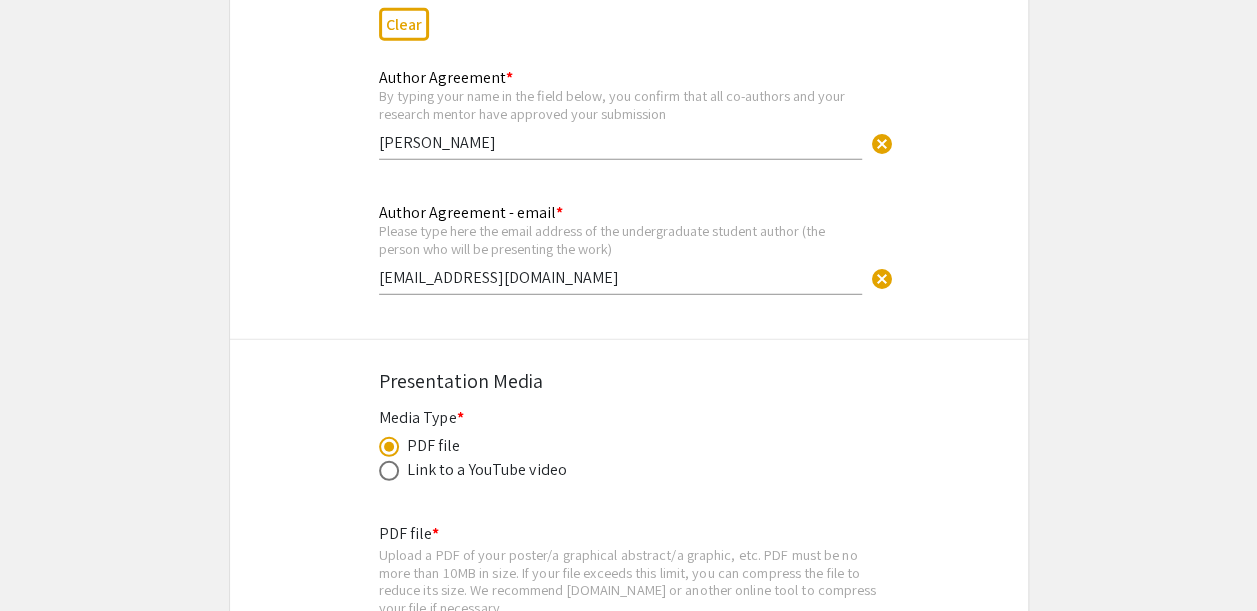 scroll, scrollTop: 6403, scrollLeft: 0, axis: vertical 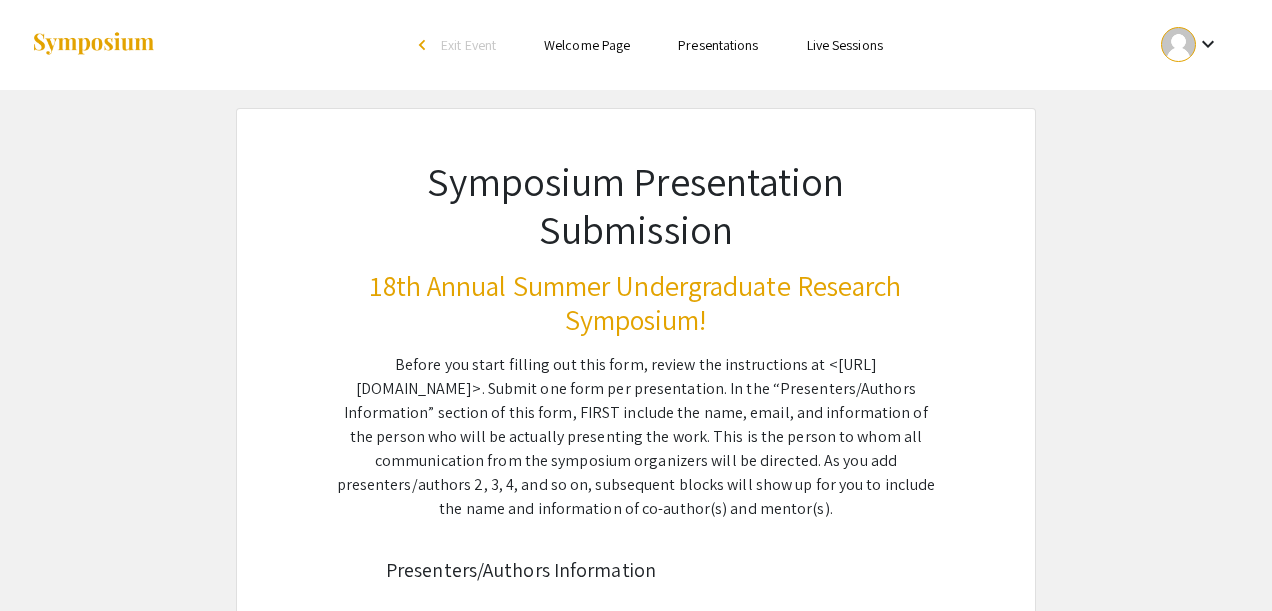 type on "[PERSON_NAME]" 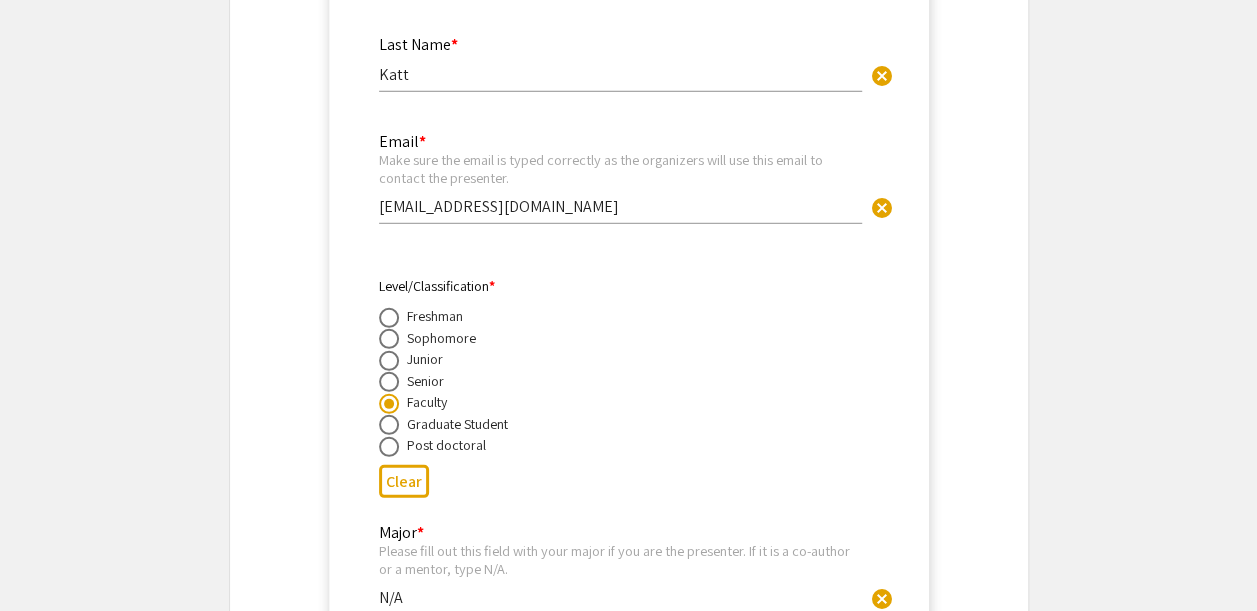 scroll, scrollTop: 2772, scrollLeft: 0, axis: vertical 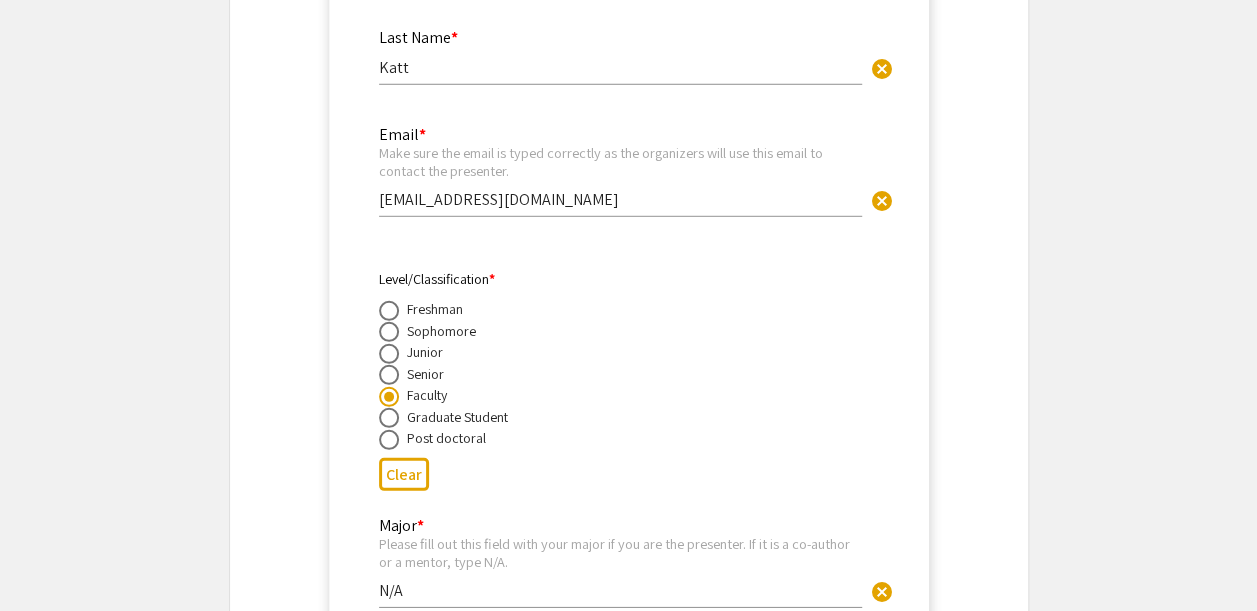 click on "Junior" 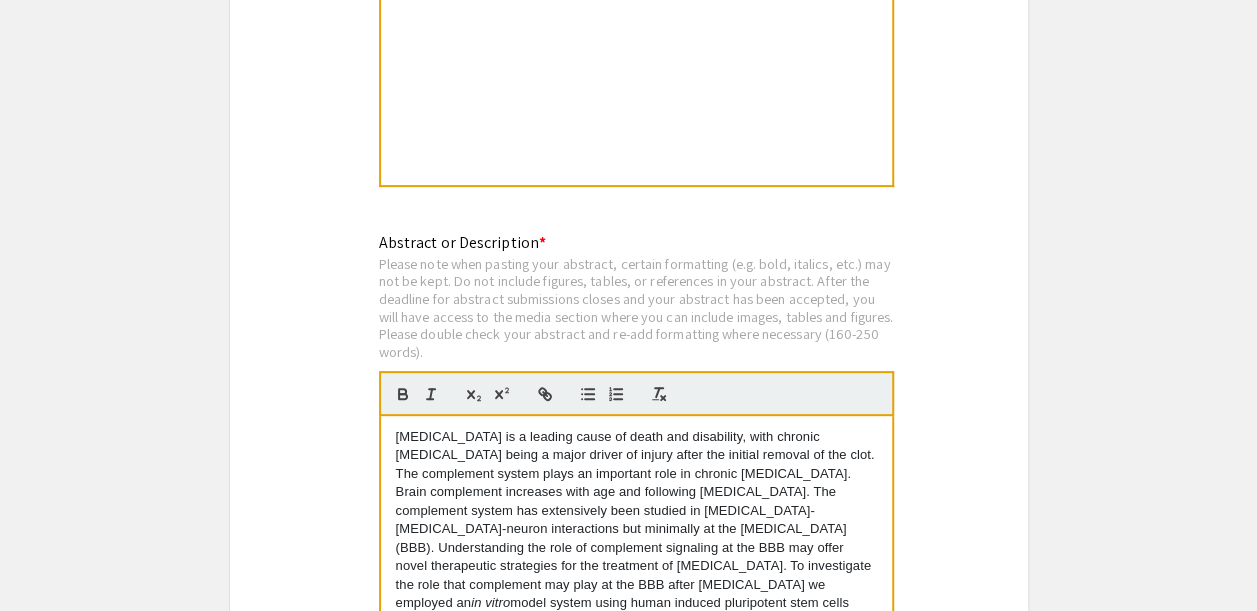 scroll, scrollTop: 4087, scrollLeft: 0, axis: vertical 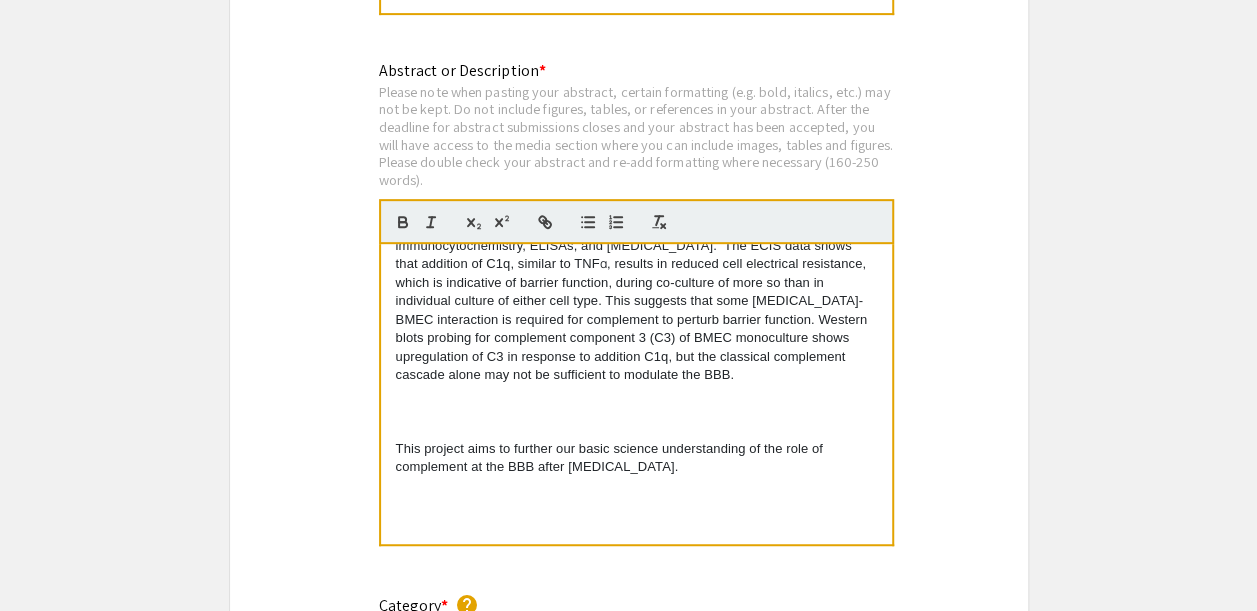 click on "[MEDICAL_DATA] is a leading cause of death and disability, with chronic [MEDICAL_DATA] being a major driver of injury after the initial removal of the clot. The complement system plays an important role in chronic [MEDICAL_DATA]. Brain complement increases with age and following [MEDICAL_DATA]. The complement system has extensively been studied in [MEDICAL_DATA]-[MEDICAL_DATA]-neuron interactions but minimally at the [MEDICAL_DATA] (BBB). Understanding the role of complement signaling at the BBB may offer novel therapeutic strategies for the treatment of [MEDICAL_DATA]. To investigate the role that complement may play at the BBB after [MEDICAL_DATA] we employed an  in vitro This project aims to further our basic science understanding of the role of complement at the BBB after [MEDICAL_DATA]." at bounding box center (636, 394) 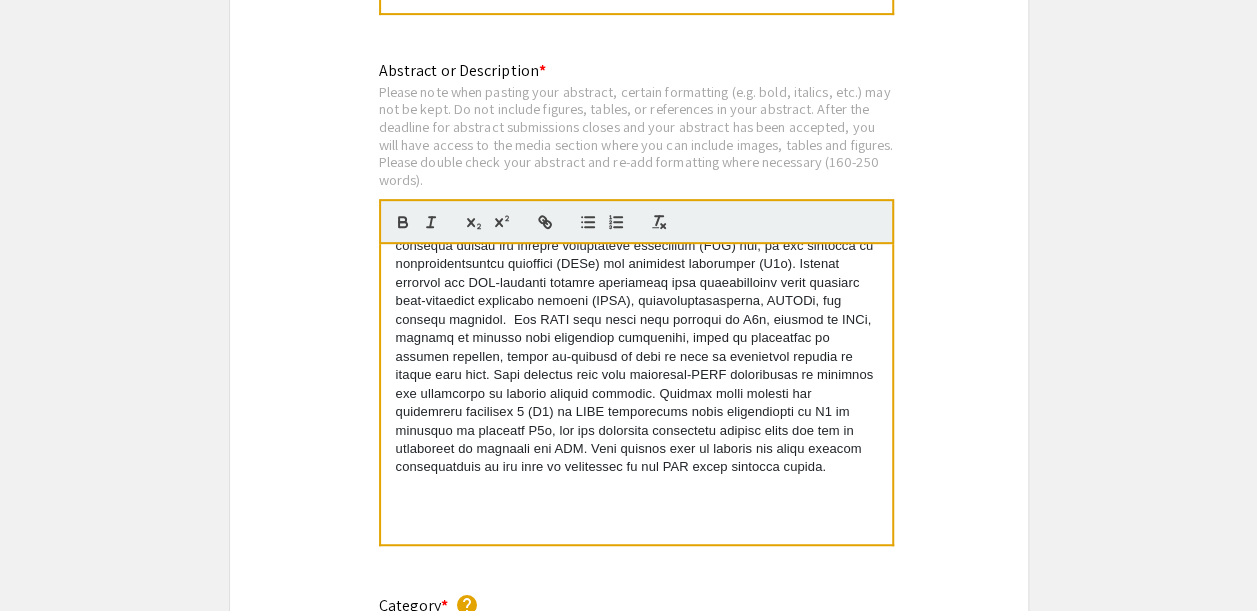 scroll, scrollTop: 240, scrollLeft: 0, axis: vertical 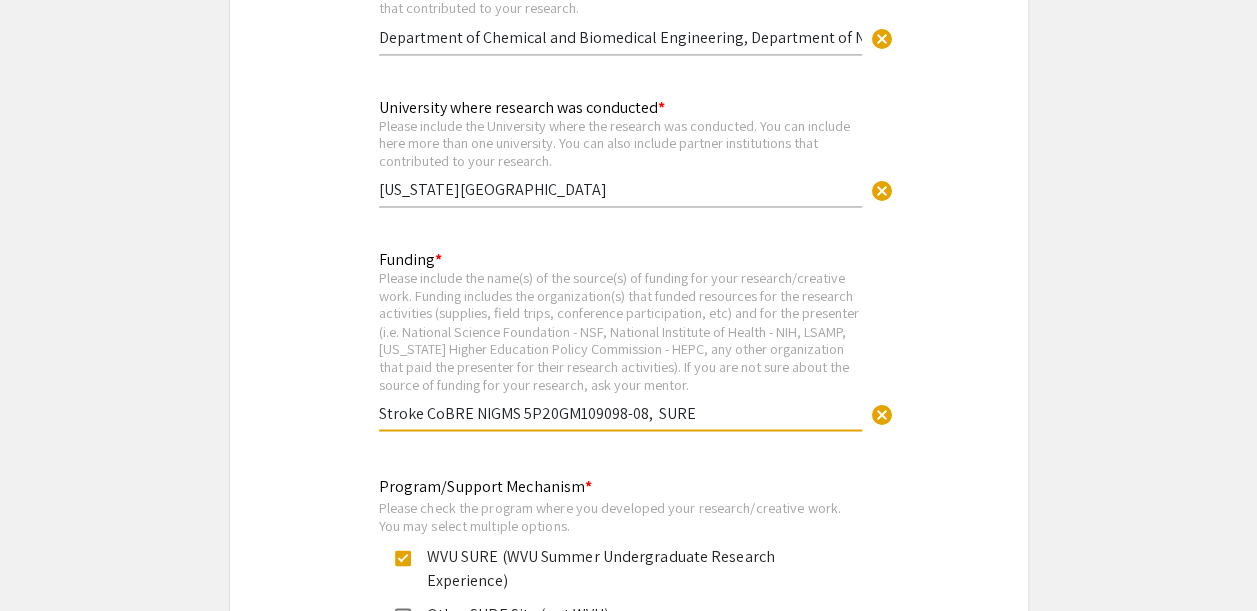 paste on "IH T32 Stroke ADRD T32-AG052375" 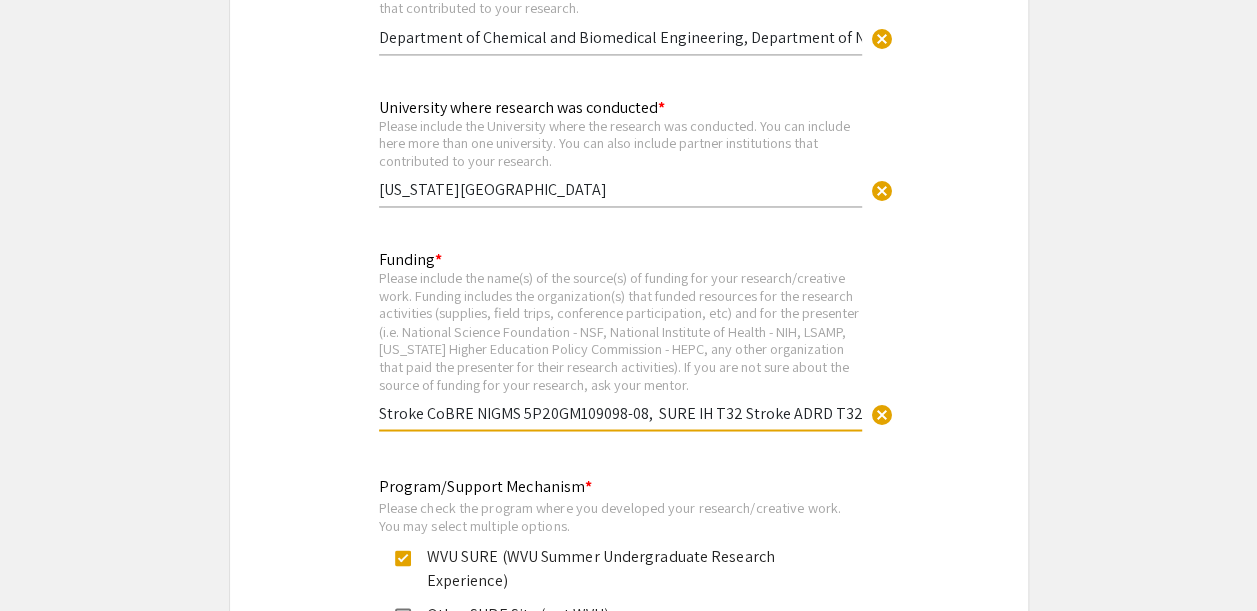 scroll, scrollTop: 0, scrollLeft: 54, axis: horizontal 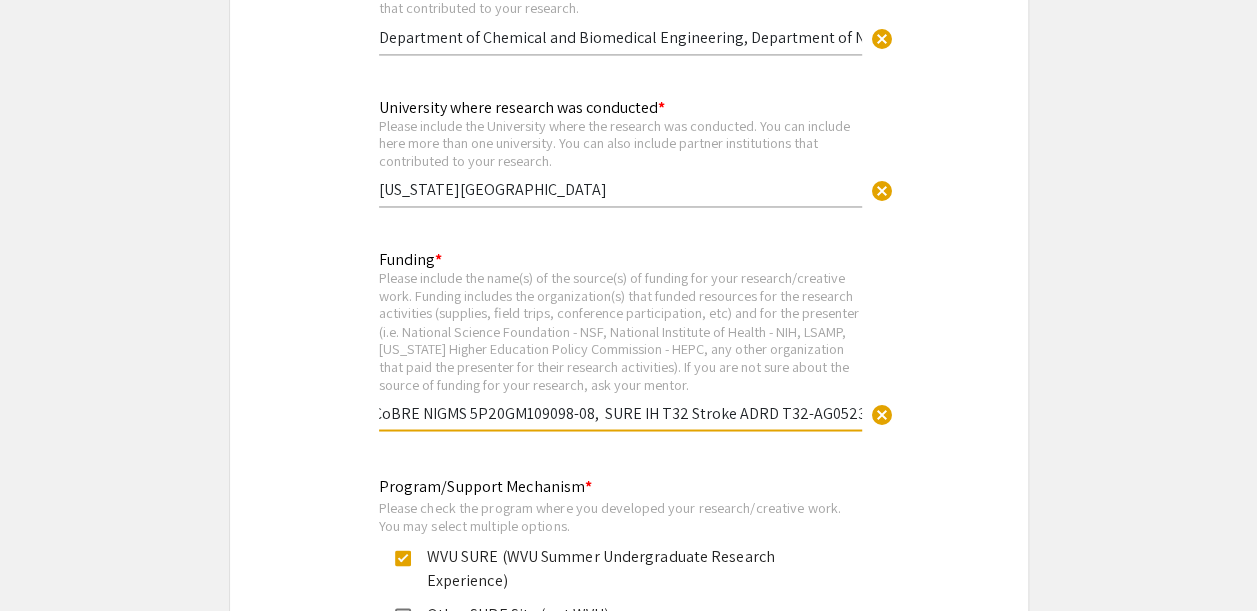 click on "Stroke CoBRE NIGMS 5P20GM109098-08,  SURE IH T32 Stroke ADRD T32-AG052375" at bounding box center (620, 412) 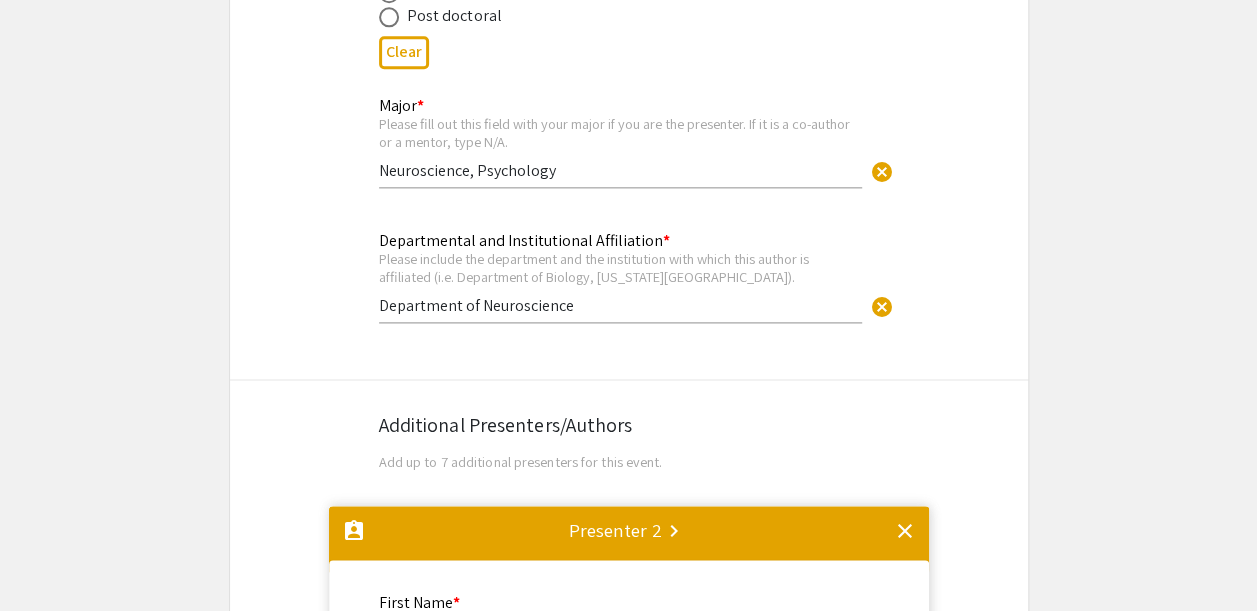 scroll, scrollTop: 1134, scrollLeft: 0, axis: vertical 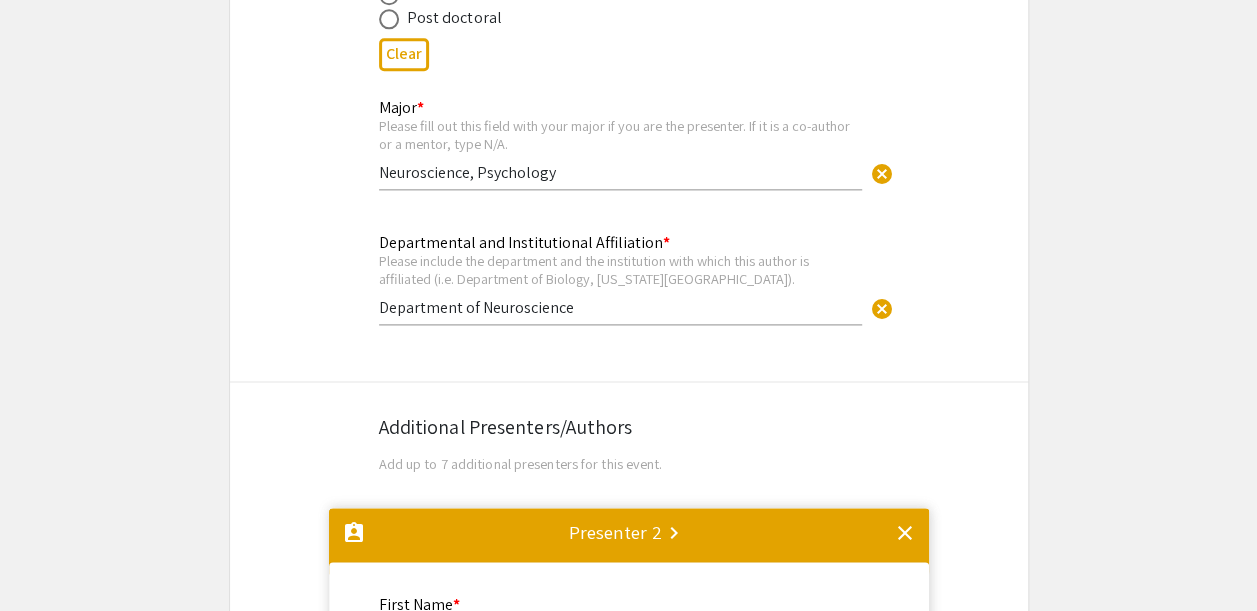 type on "Stroke CoBRE NIGMS 5P20GM109098-08,  SURE, NIH T32 Stroke ADRD T32-AG052375" 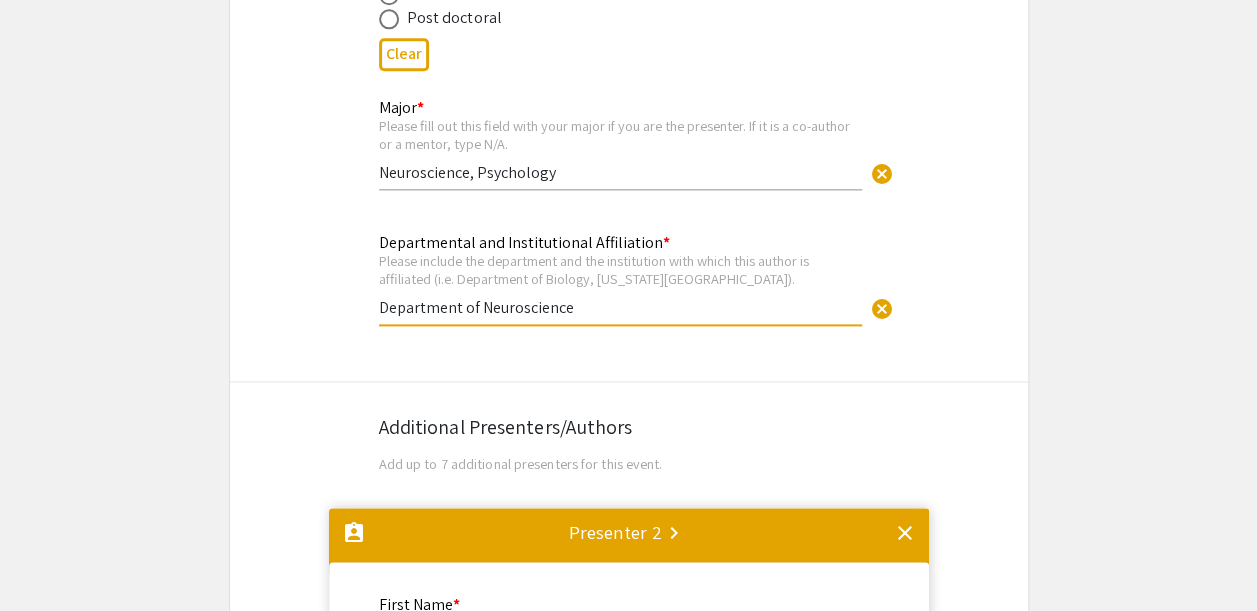 scroll, scrollTop: 0, scrollLeft: 0, axis: both 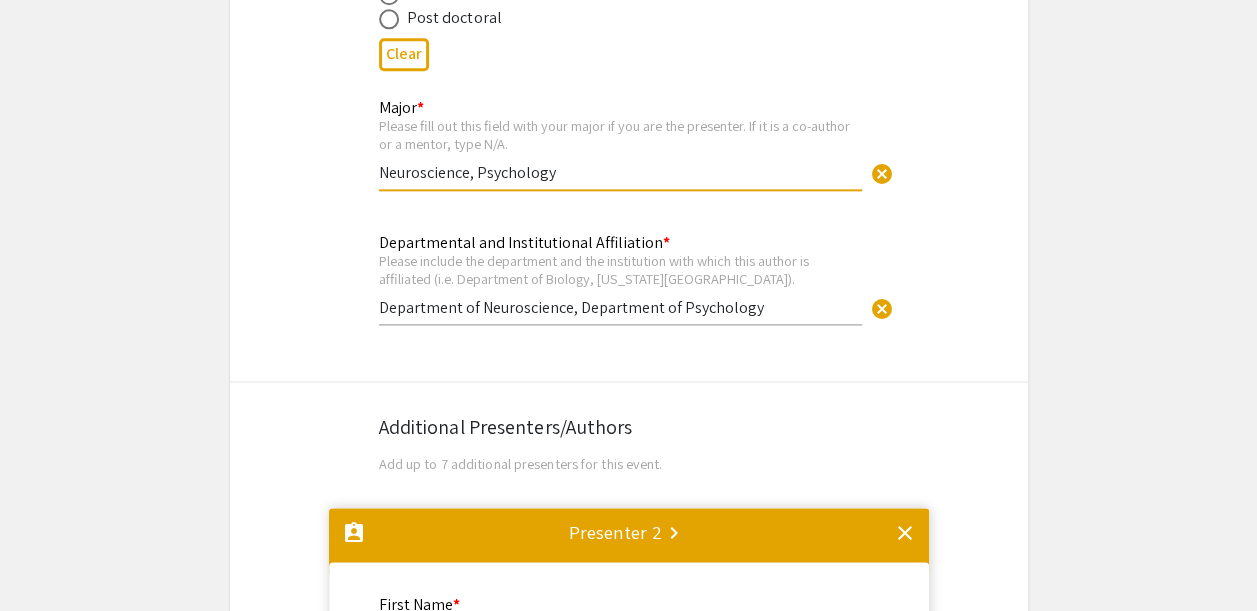 click on "Neuroscience, Psychology" at bounding box center (620, 172) 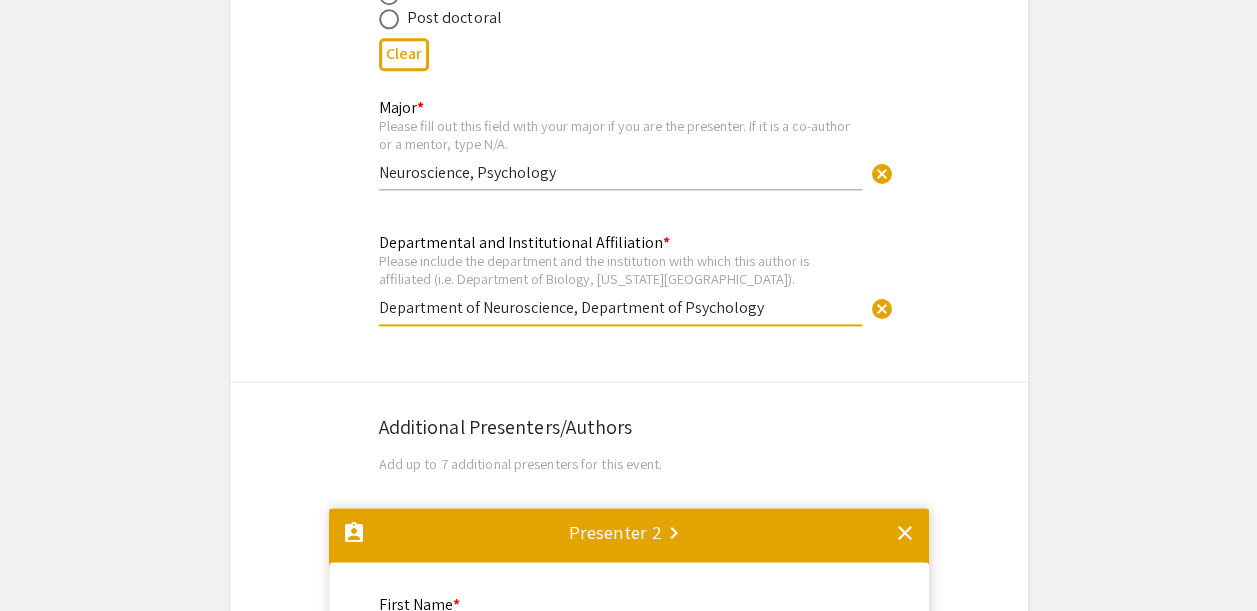 click on "Departmental and Institutional Affiliation * Please include the department and the institution with which this author is affiliated (i.e. Department of Biology, West Virginia University). Department of Neuroscience, Department of Psychology cancel This field is required." at bounding box center (629, 289) 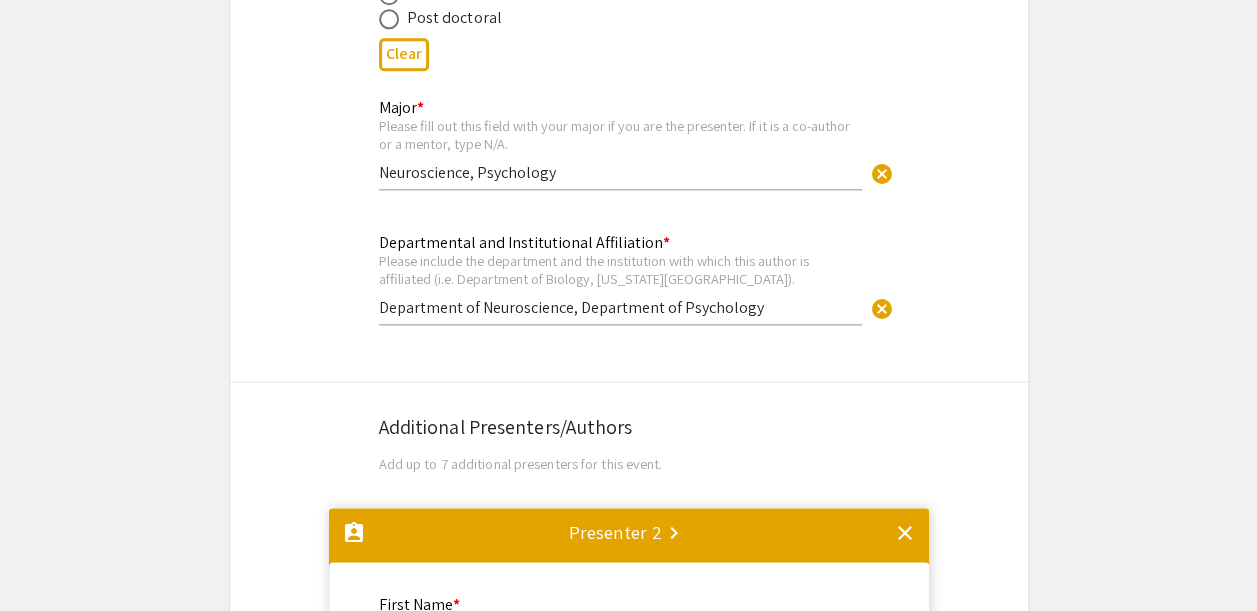 click on "Departmental and Institutional Affiliation * Please include the department and the institution with which this author is affiliated (i.e. Department of Biology, West Virginia University). Department of Neuroscience, Department of Psychology cancel This field is required." at bounding box center (629, 289) 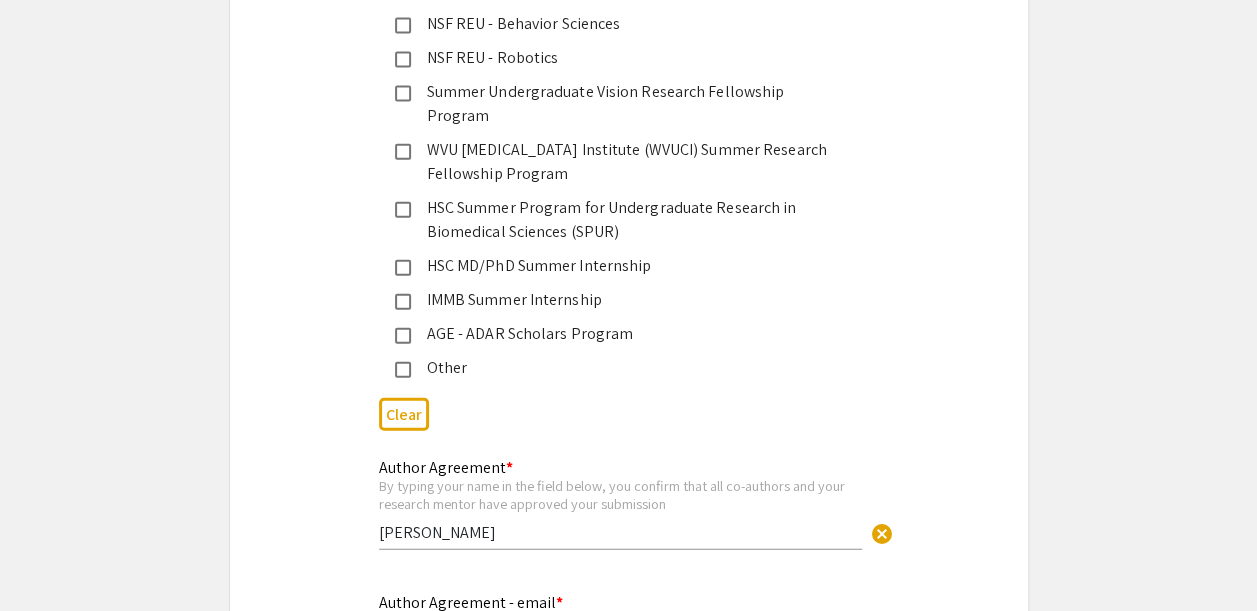 scroll, scrollTop: 6529, scrollLeft: 0, axis: vertical 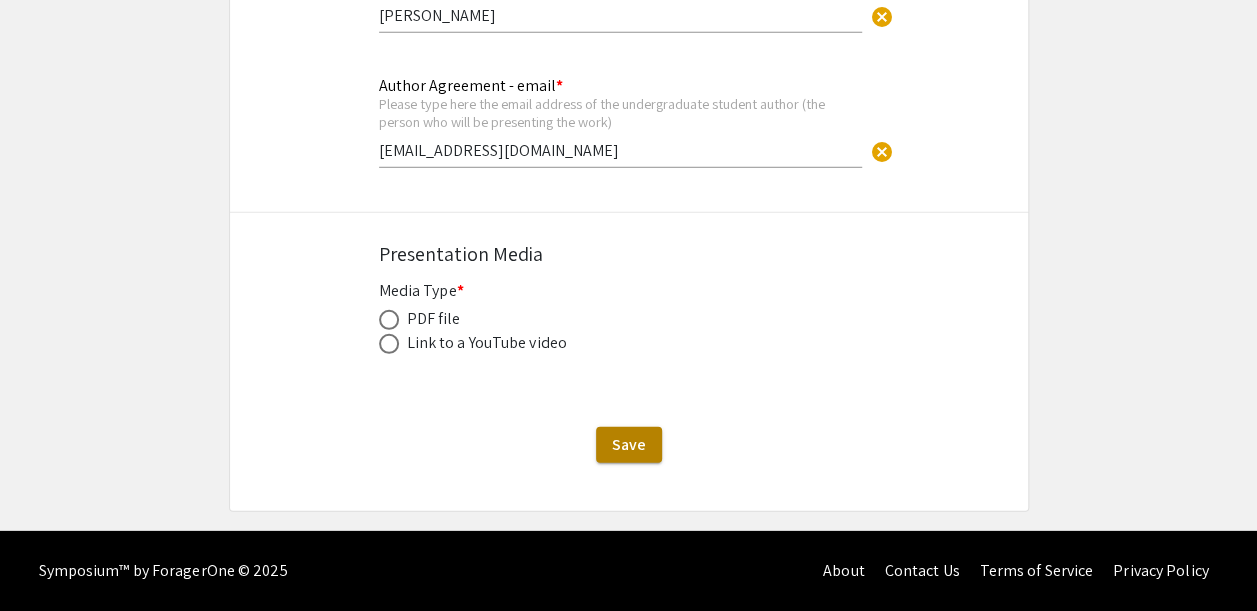type on "[US_STATE][GEOGRAPHIC_DATA], Department of Neuroscience, Department of Psychology" 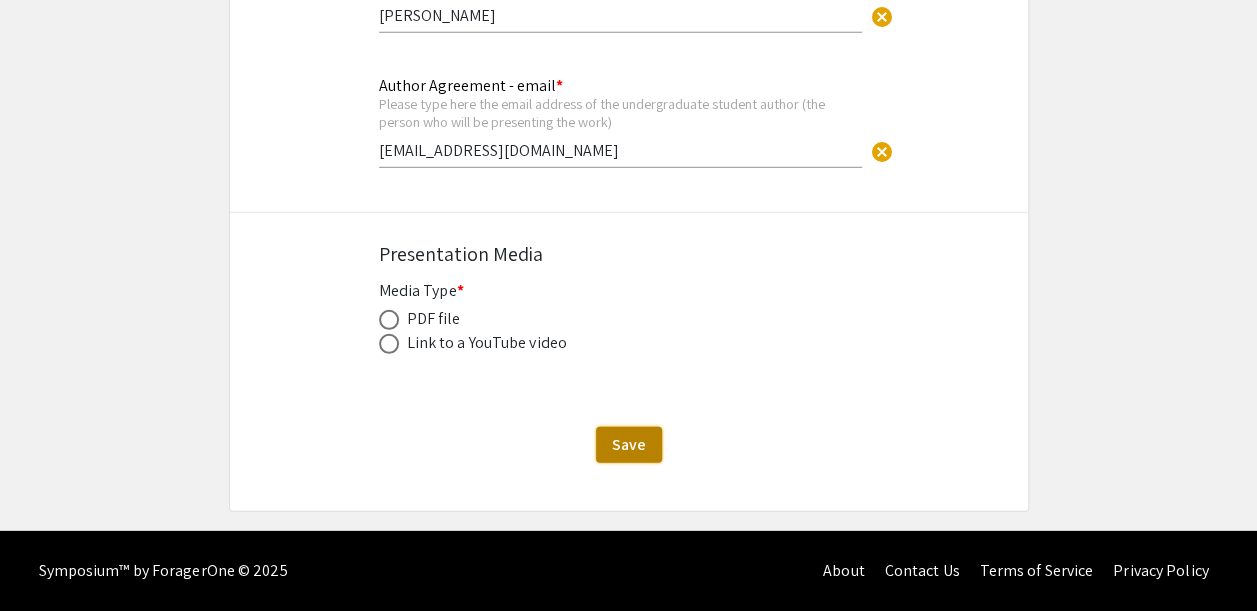 click on "Save" 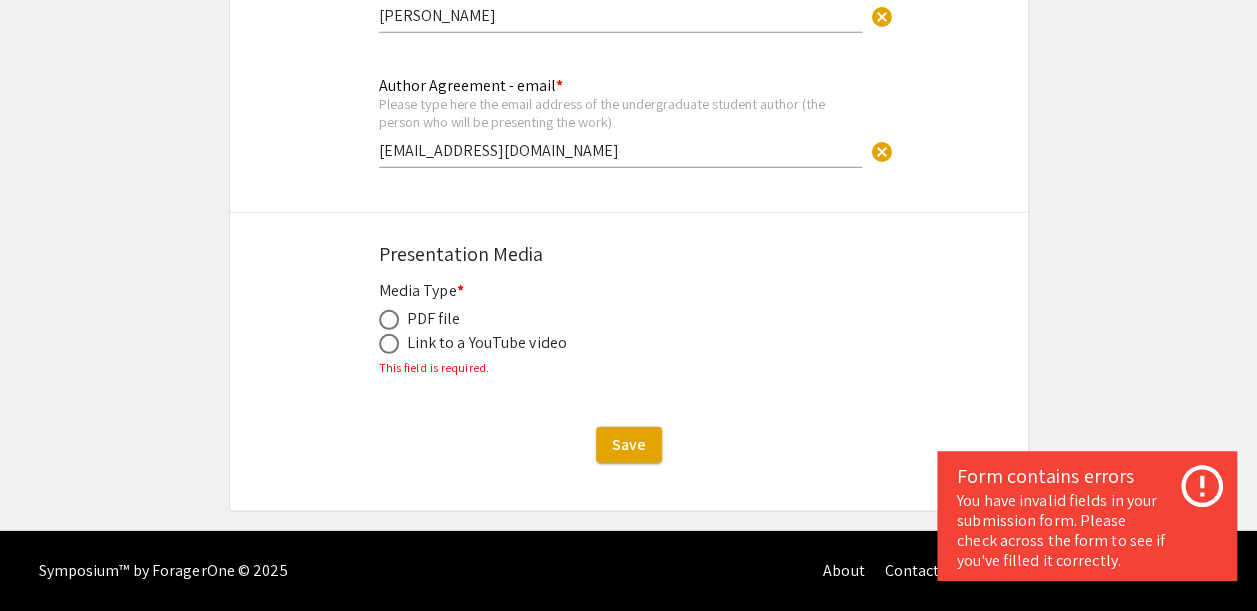 click at bounding box center (389, 320) 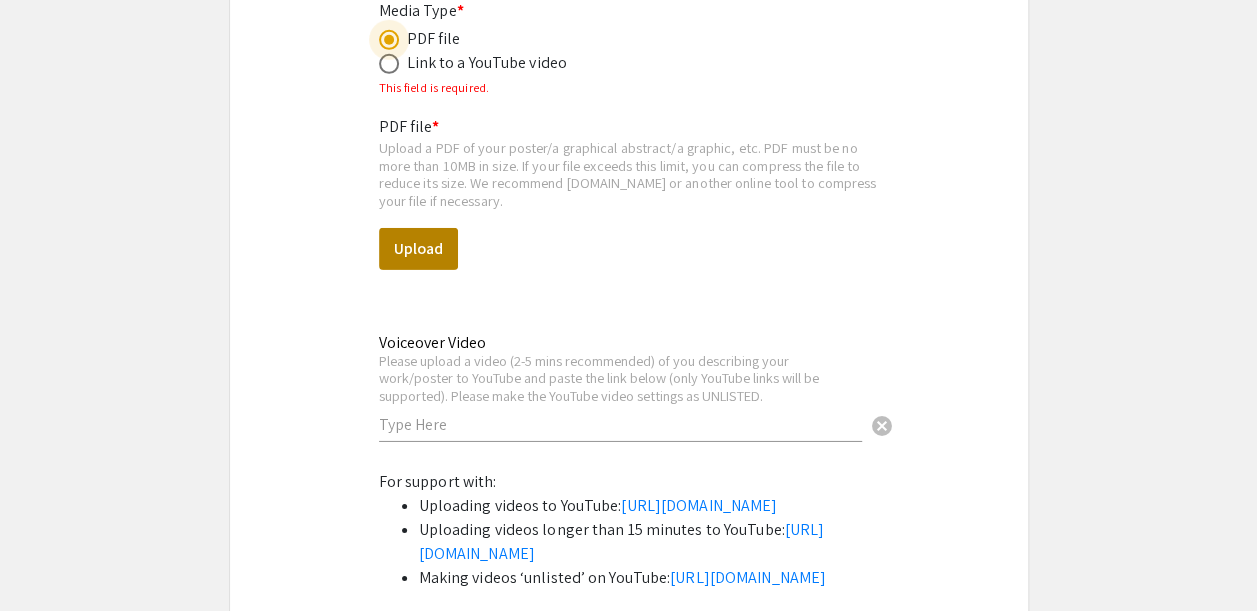 scroll, scrollTop: 6805, scrollLeft: 0, axis: vertical 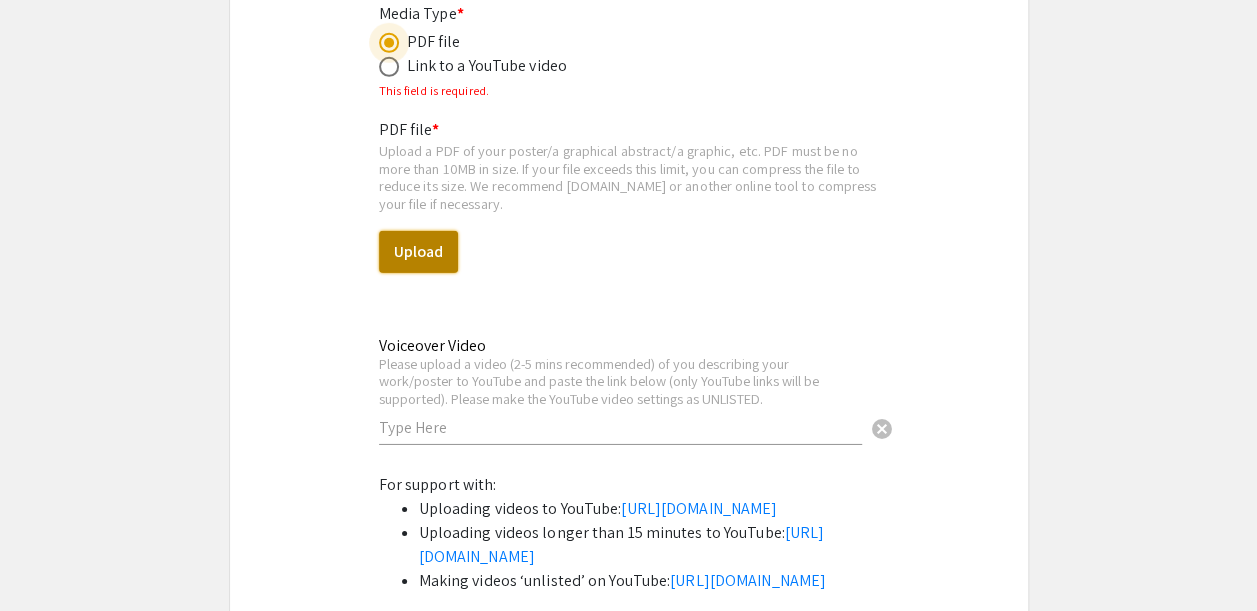 click on "Upload" at bounding box center (418, 252) 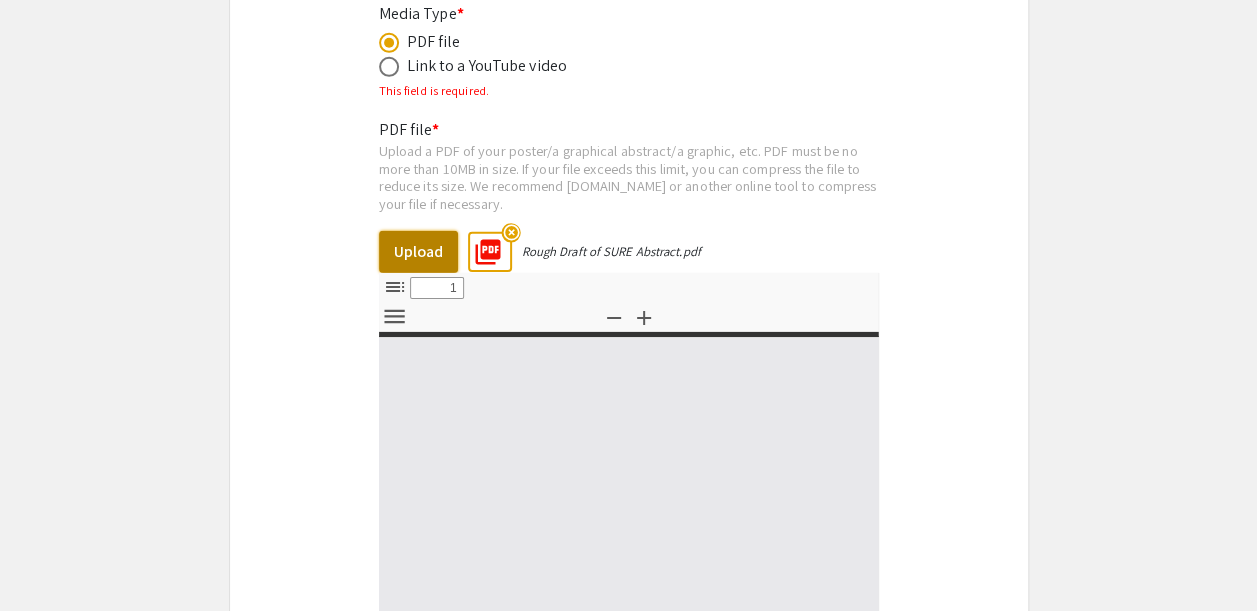 select on "custom" 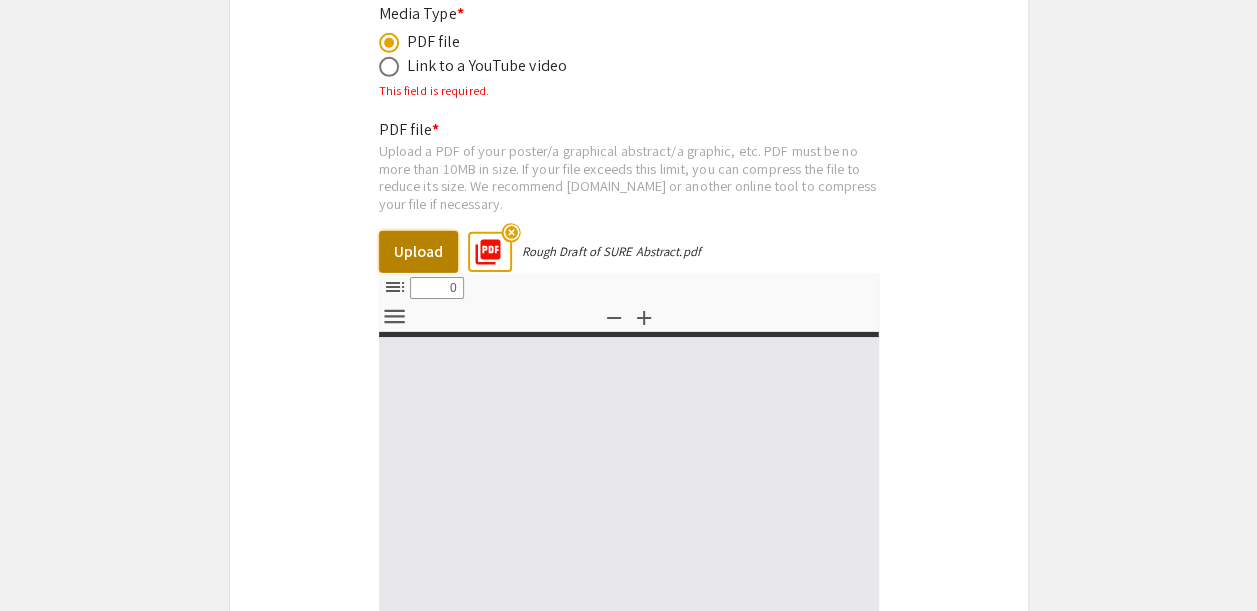 select on "custom" 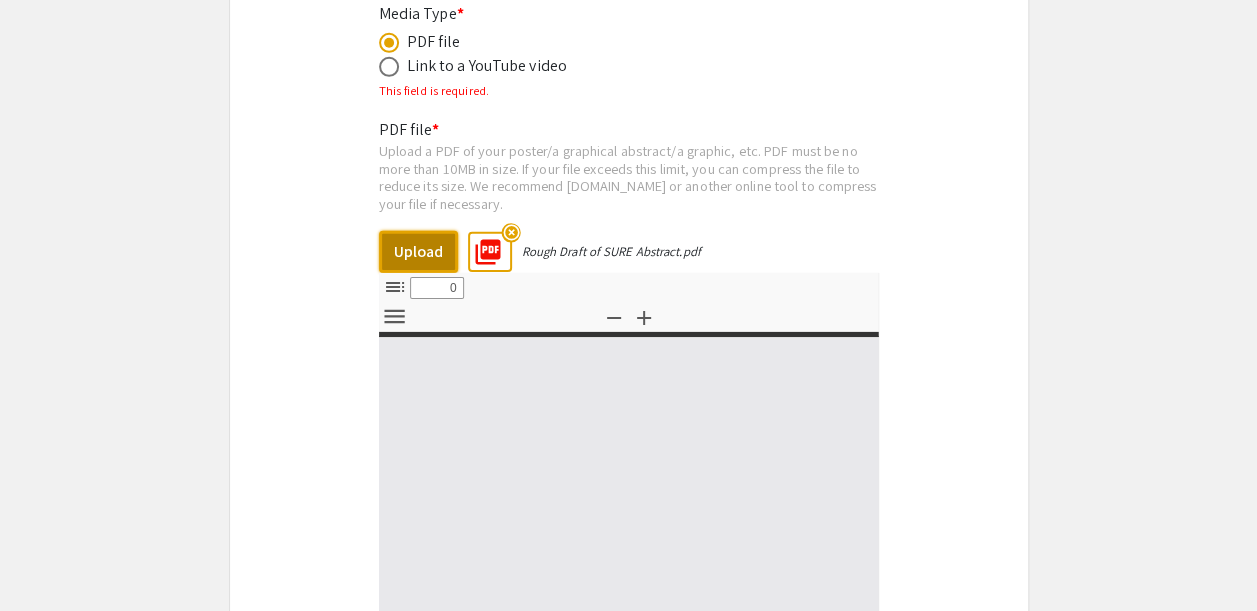 type on "1" 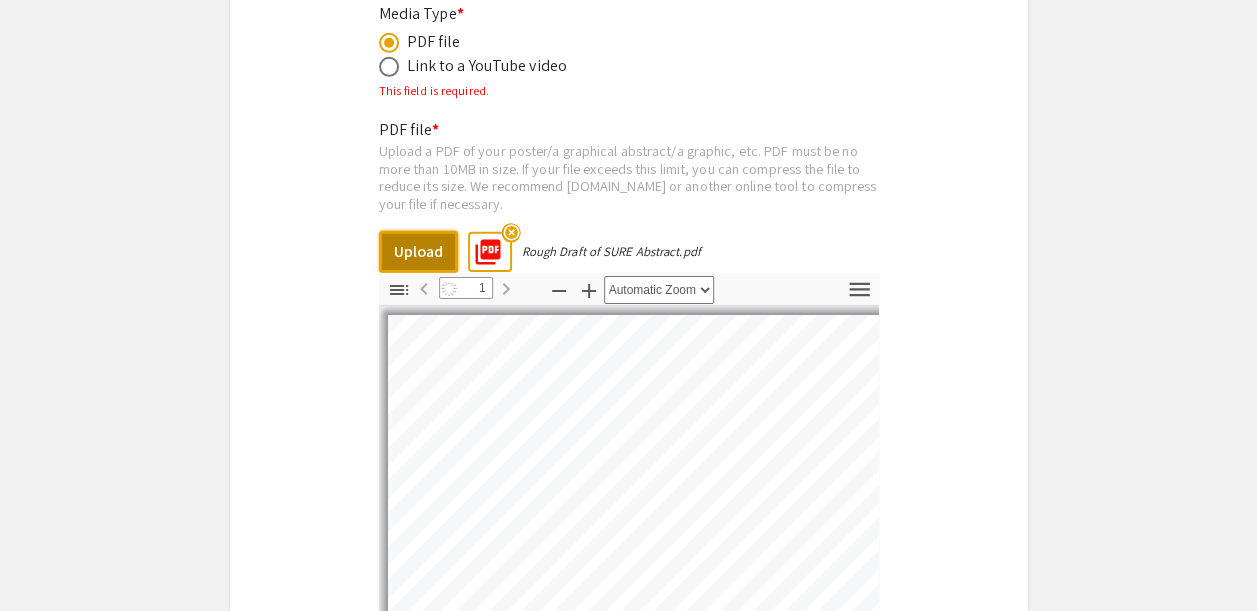 select on "auto" 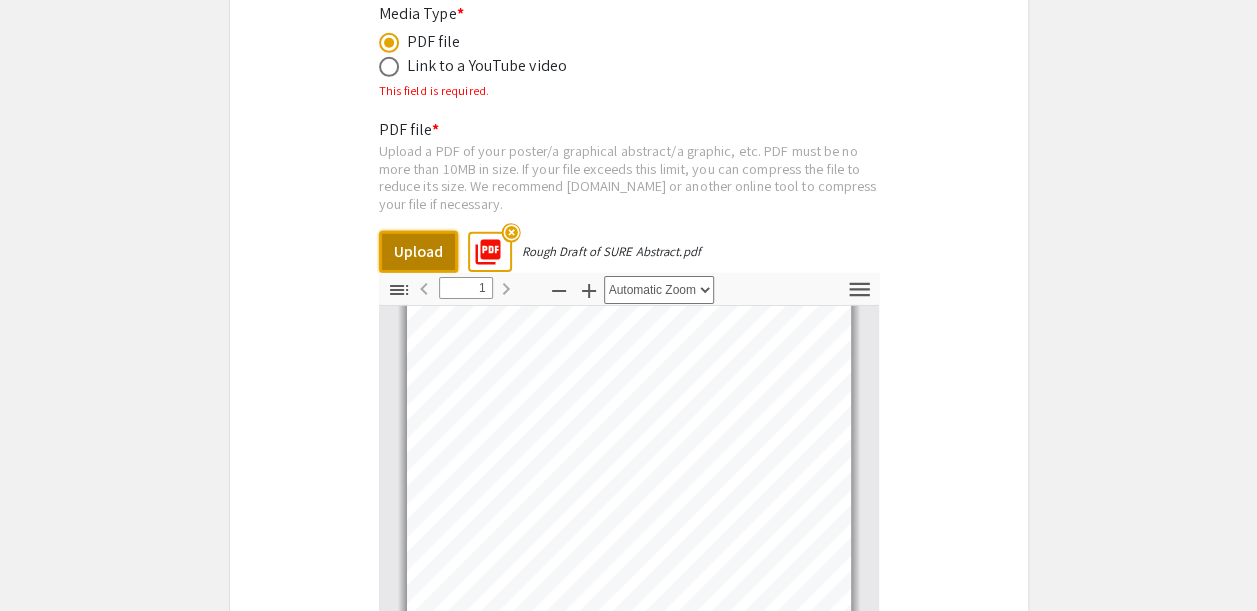 scroll, scrollTop: 126, scrollLeft: 0, axis: vertical 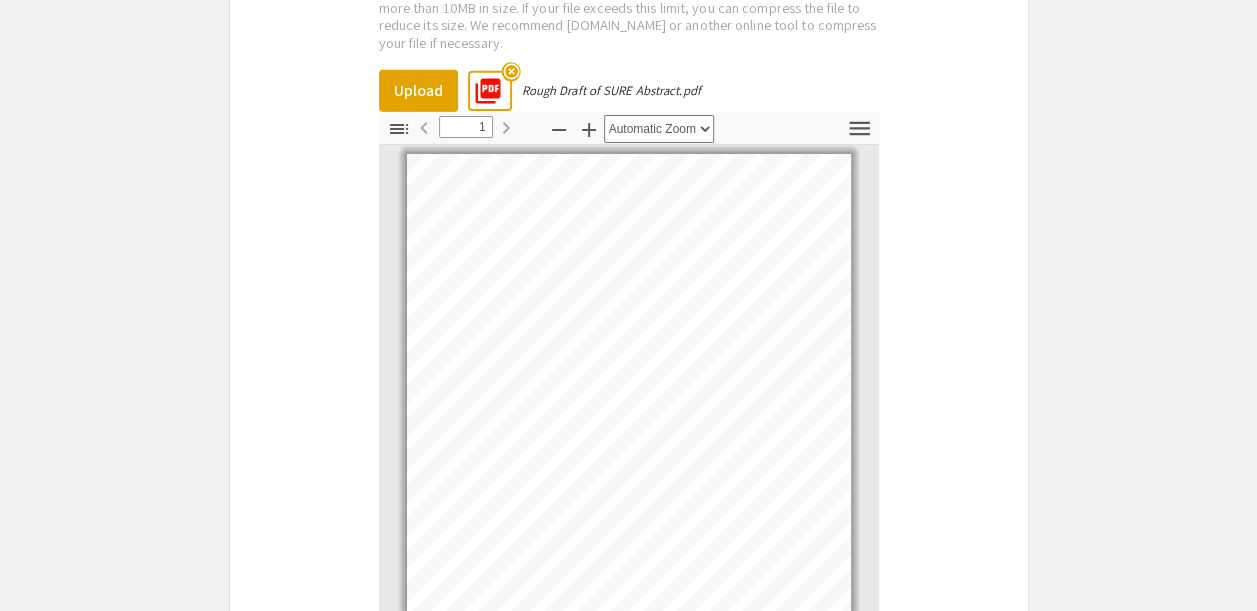 click on "highlight_off" at bounding box center [510, 71] 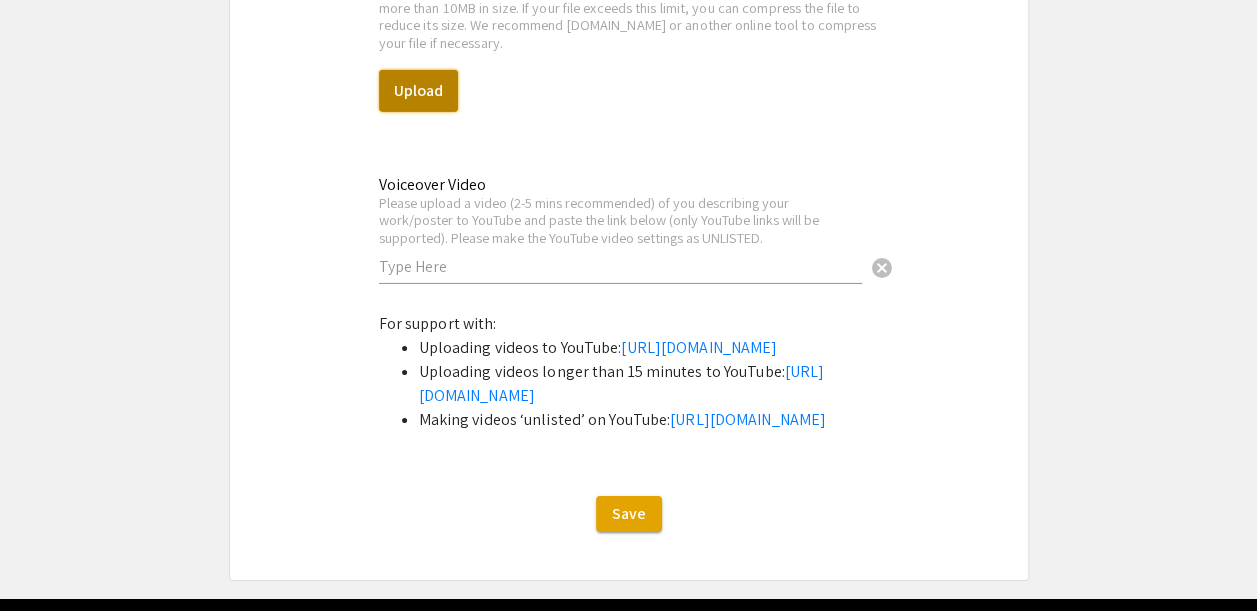 click on "Upload" at bounding box center (418, 91) 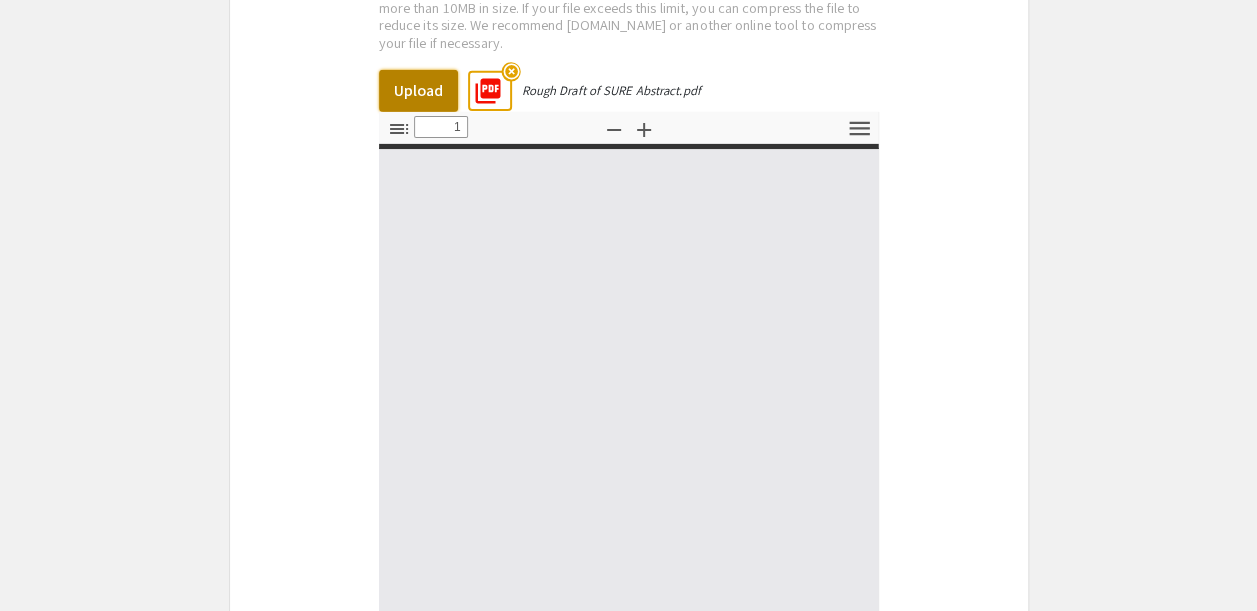 type on "0" 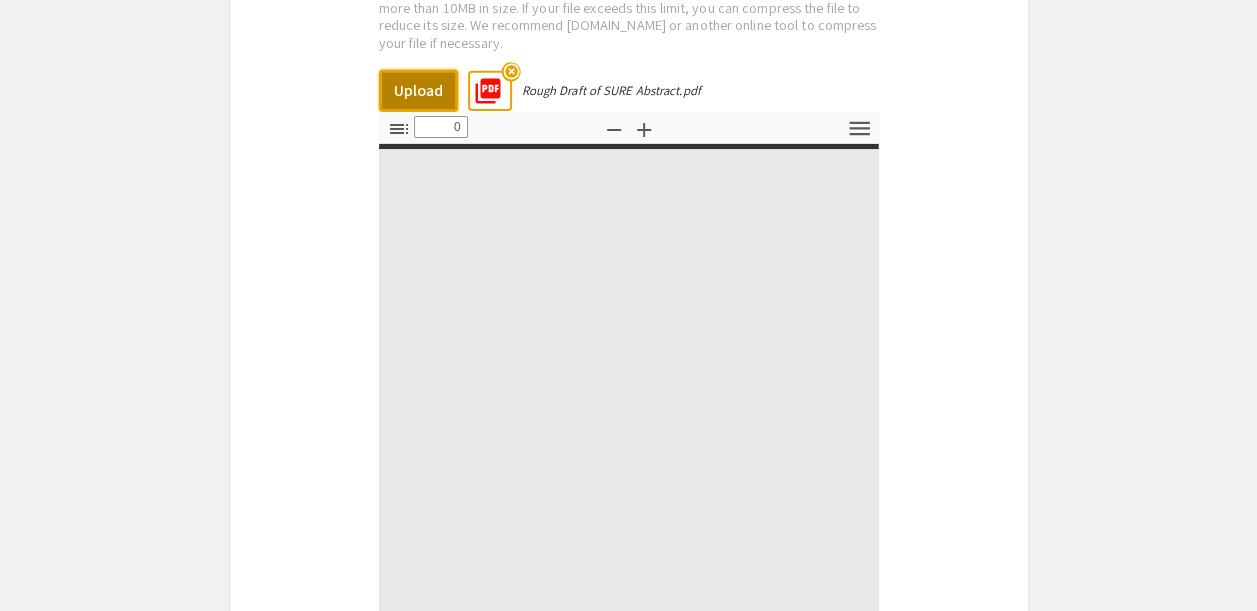 select on "auto" 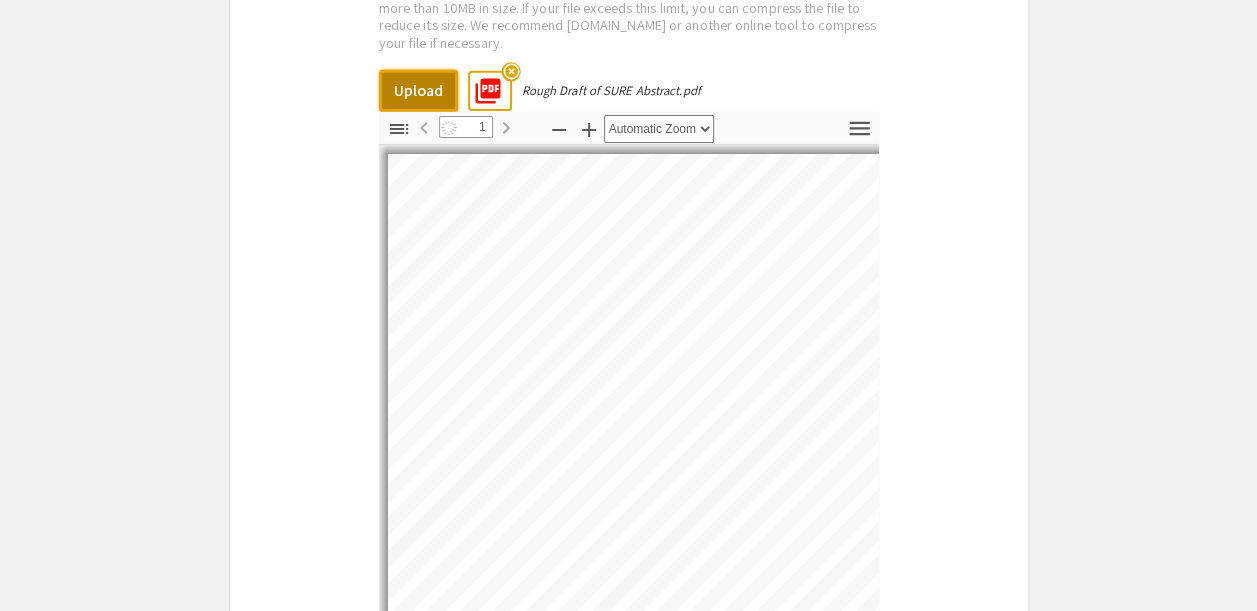 select on "auto" 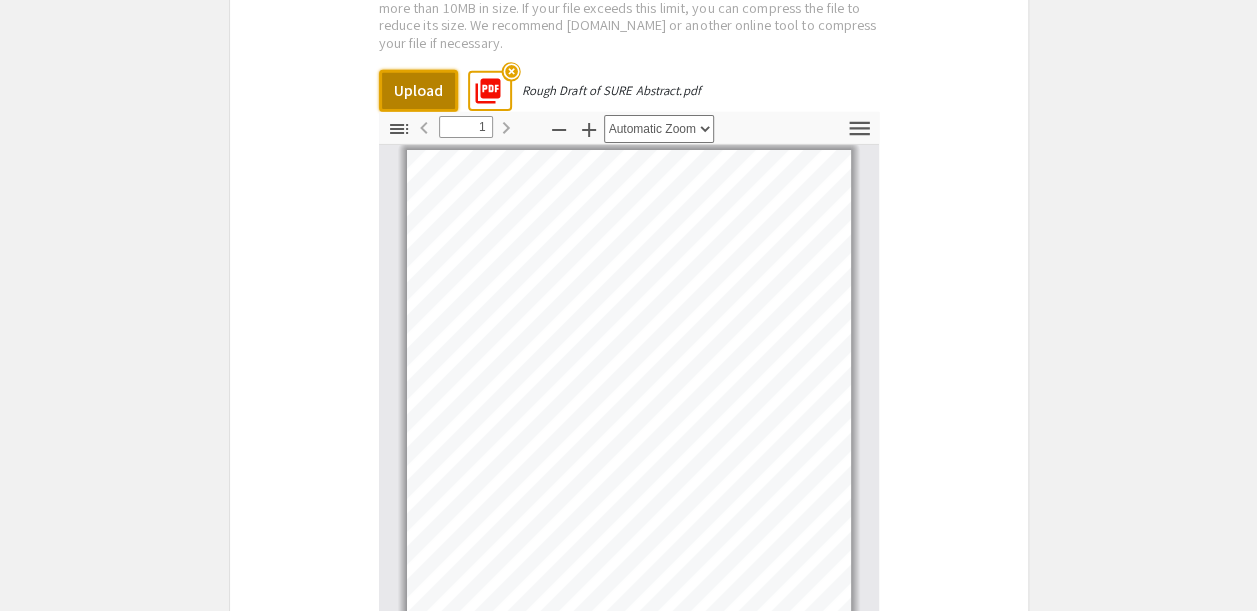 scroll, scrollTop: 126, scrollLeft: 0, axis: vertical 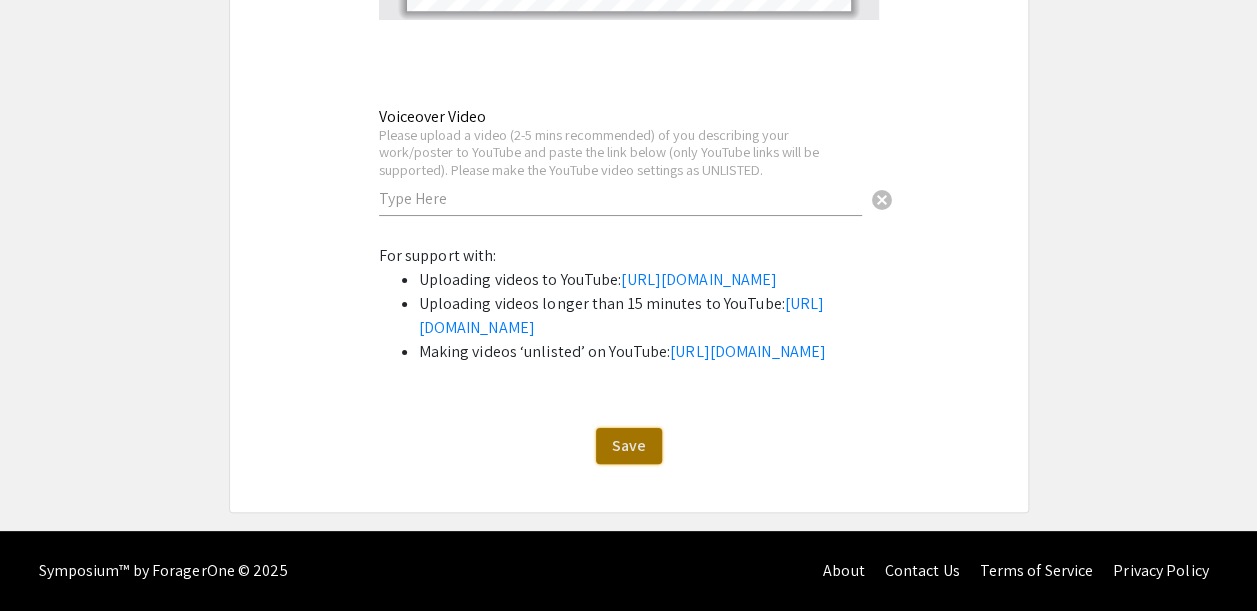 click on "Save" 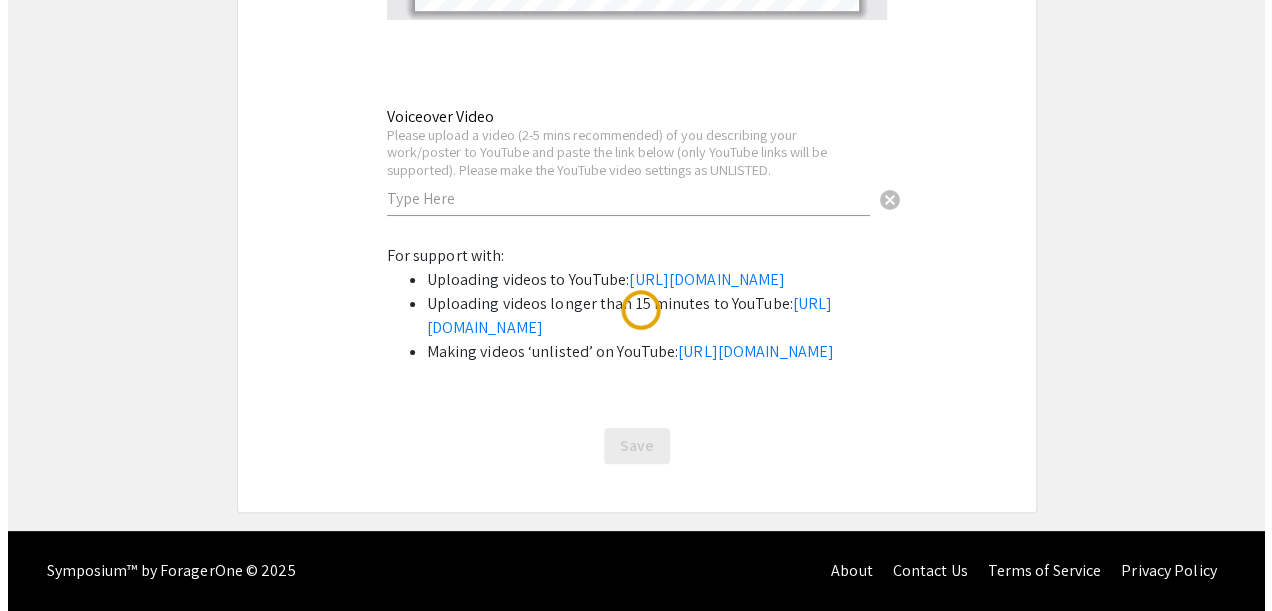 scroll, scrollTop: 0, scrollLeft: 0, axis: both 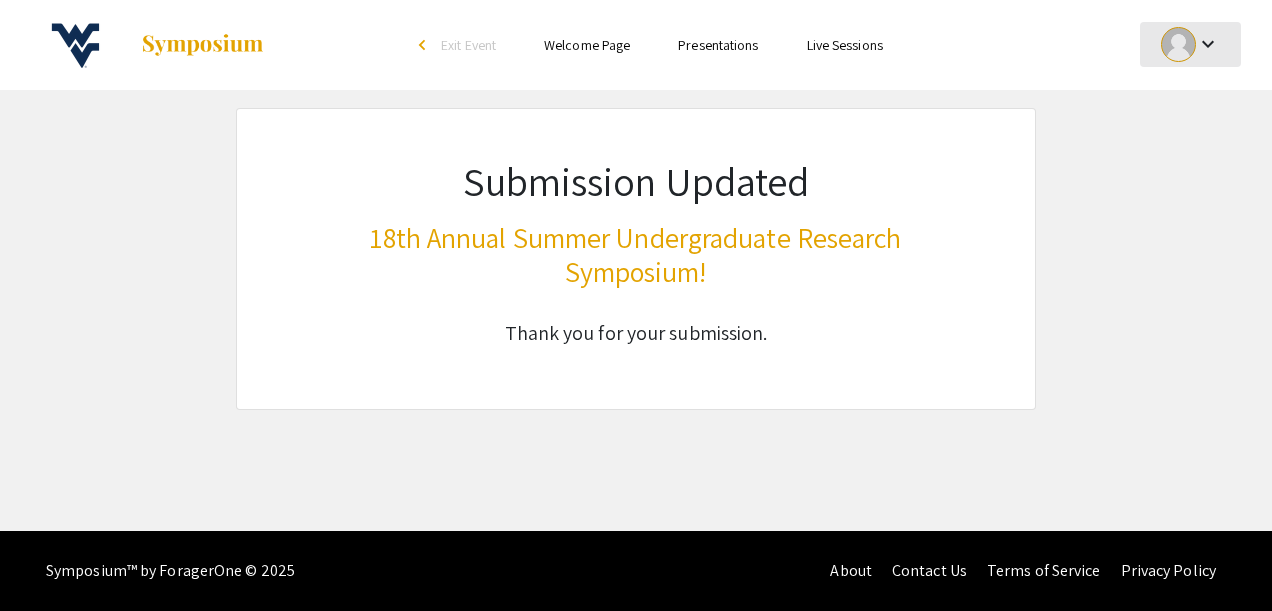 click on "keyboard_arrow_down" at bounding box center (1208, 44) 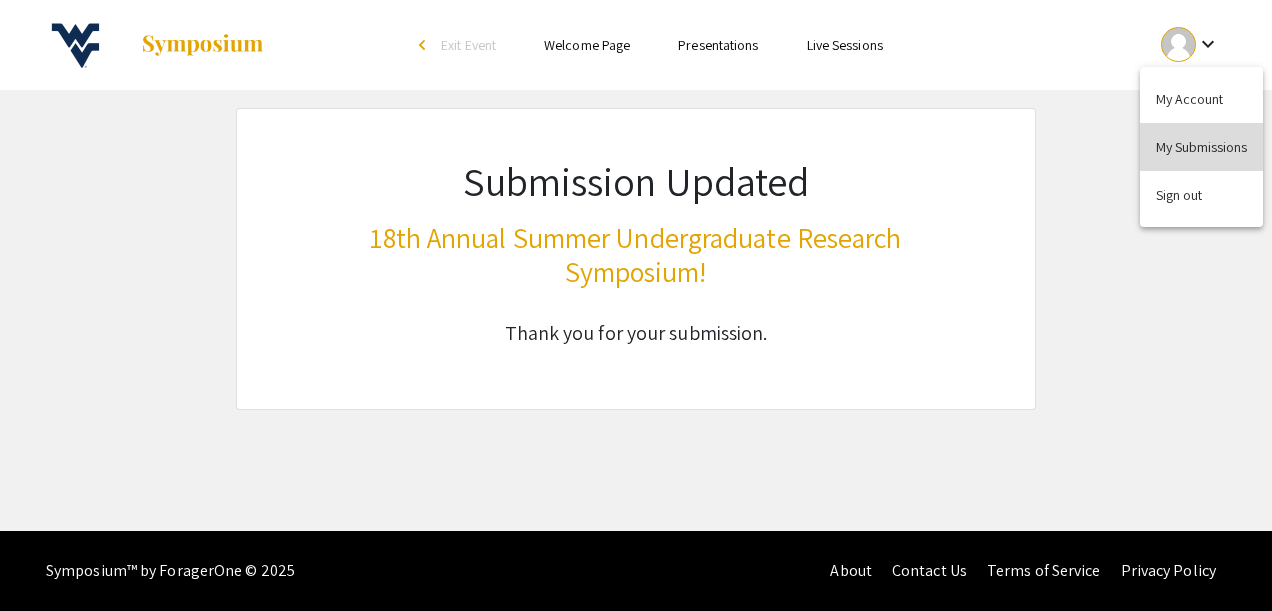 click on "My Submissions" at bounding box center (1201, 147) 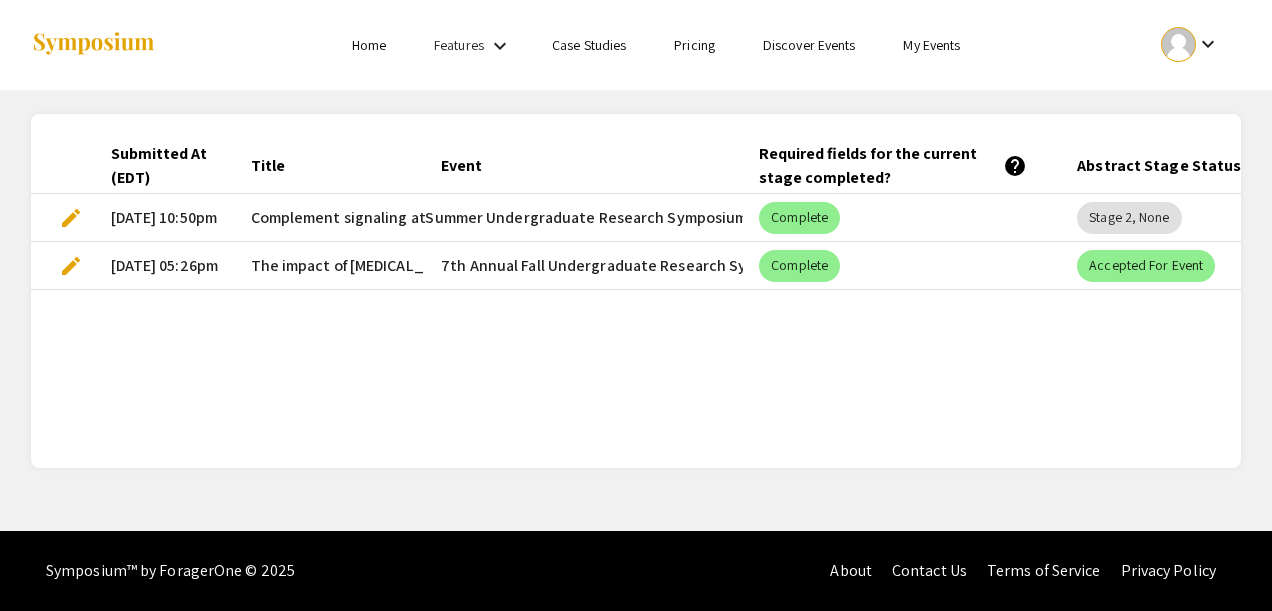 scroll, scrollTop: 0, scrollLeft: 102, axis: horizontal 